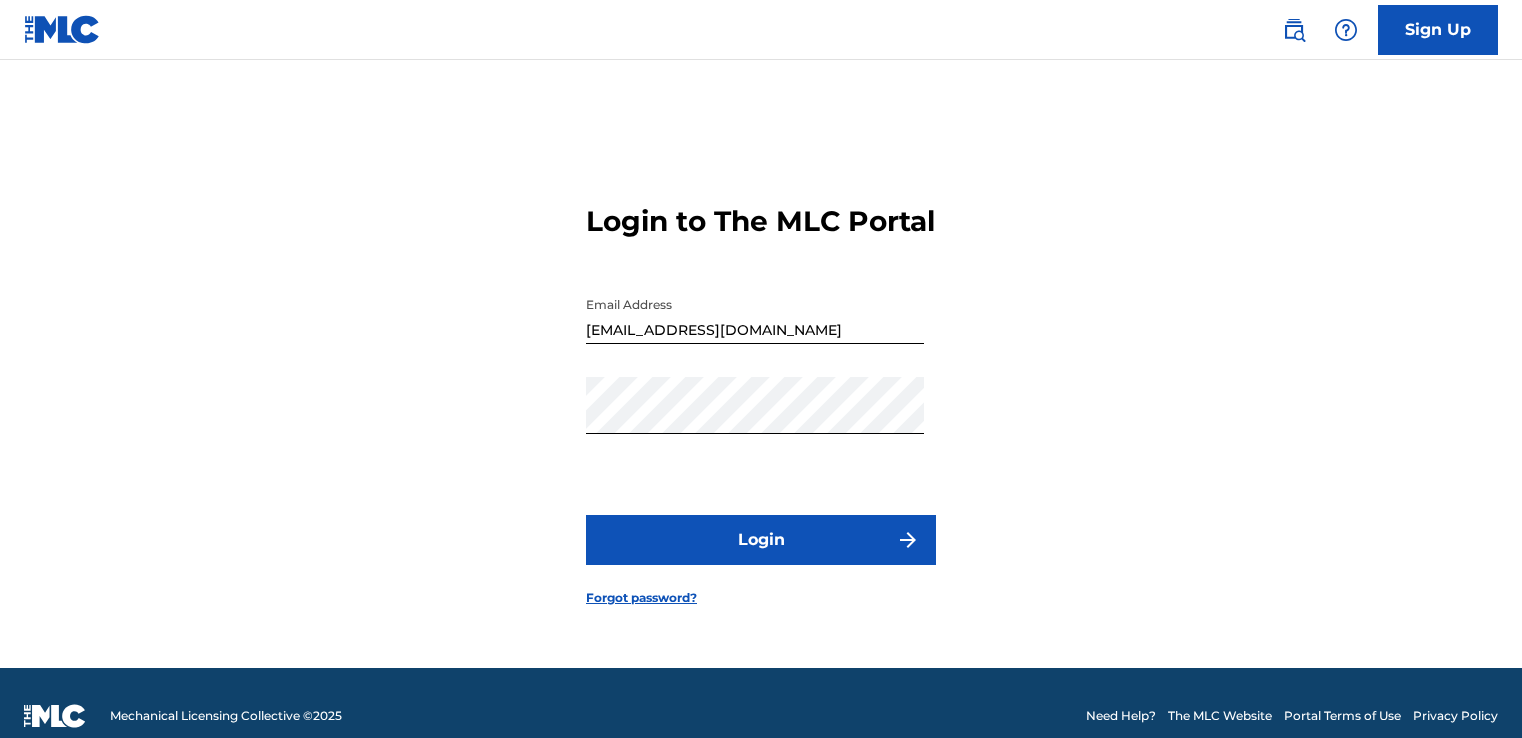 scroll, scrollTop: 0, scrollLeft: 0, axis: both 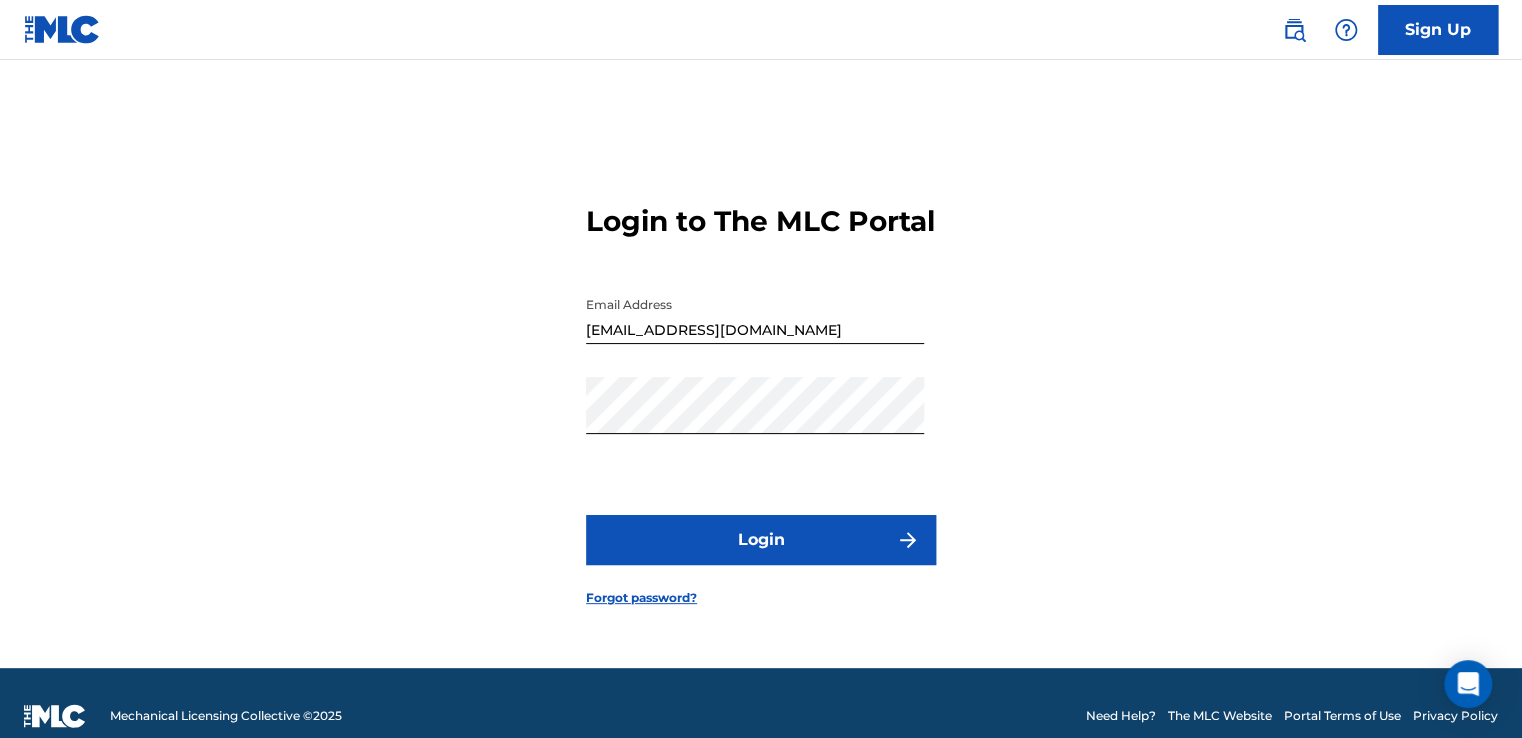 click on "Login" at bounding box center [761, 540] 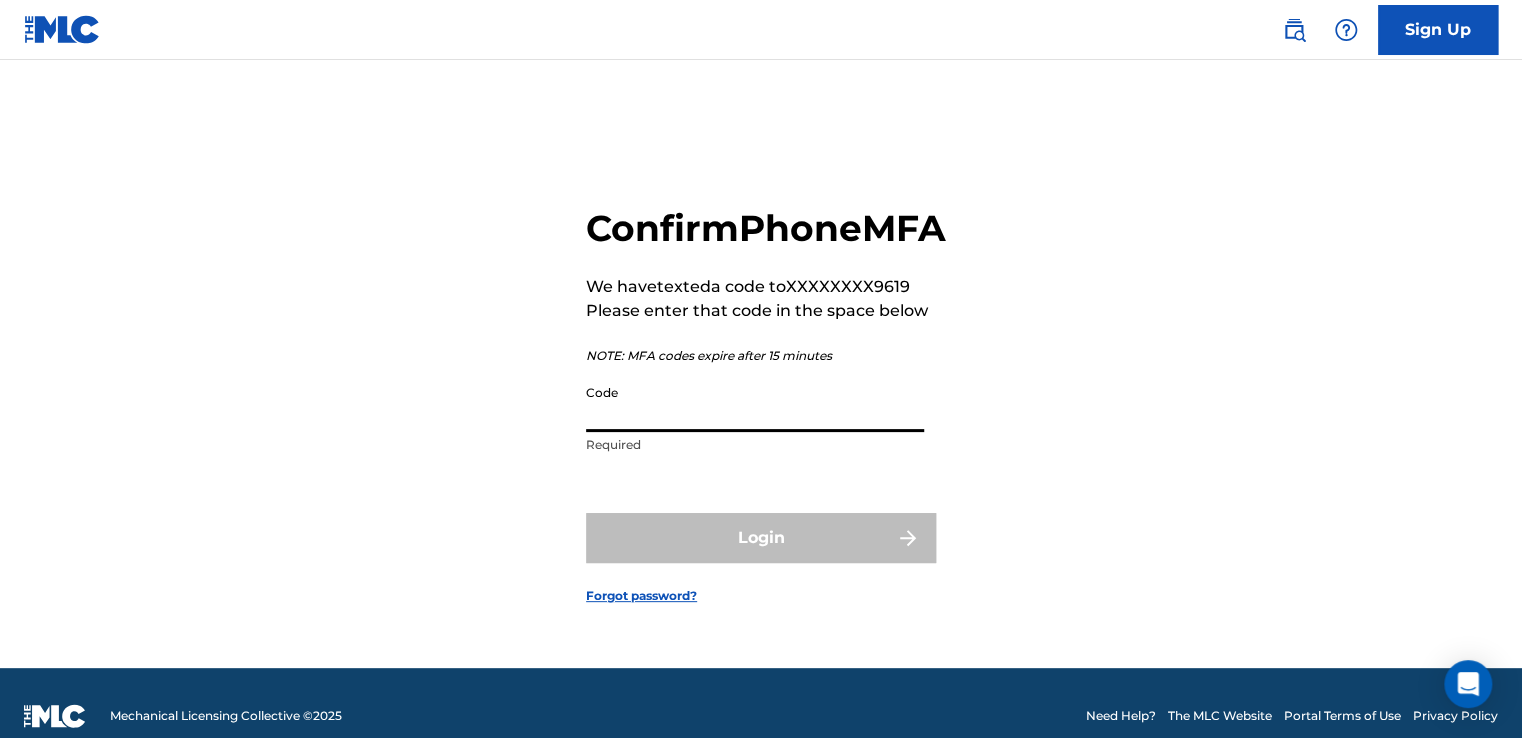 click on "Code" at bounding box center (755, 403) 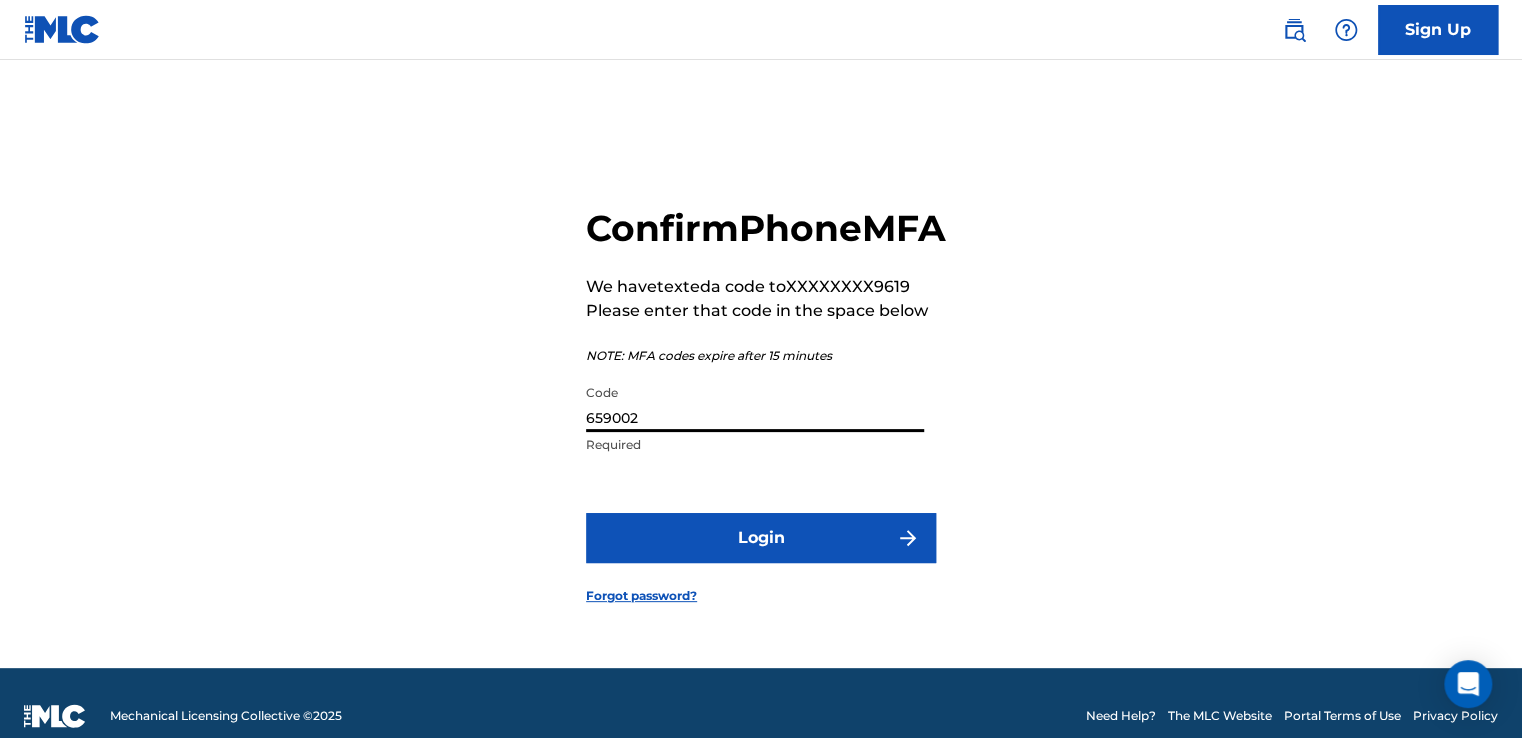 type on "659002" 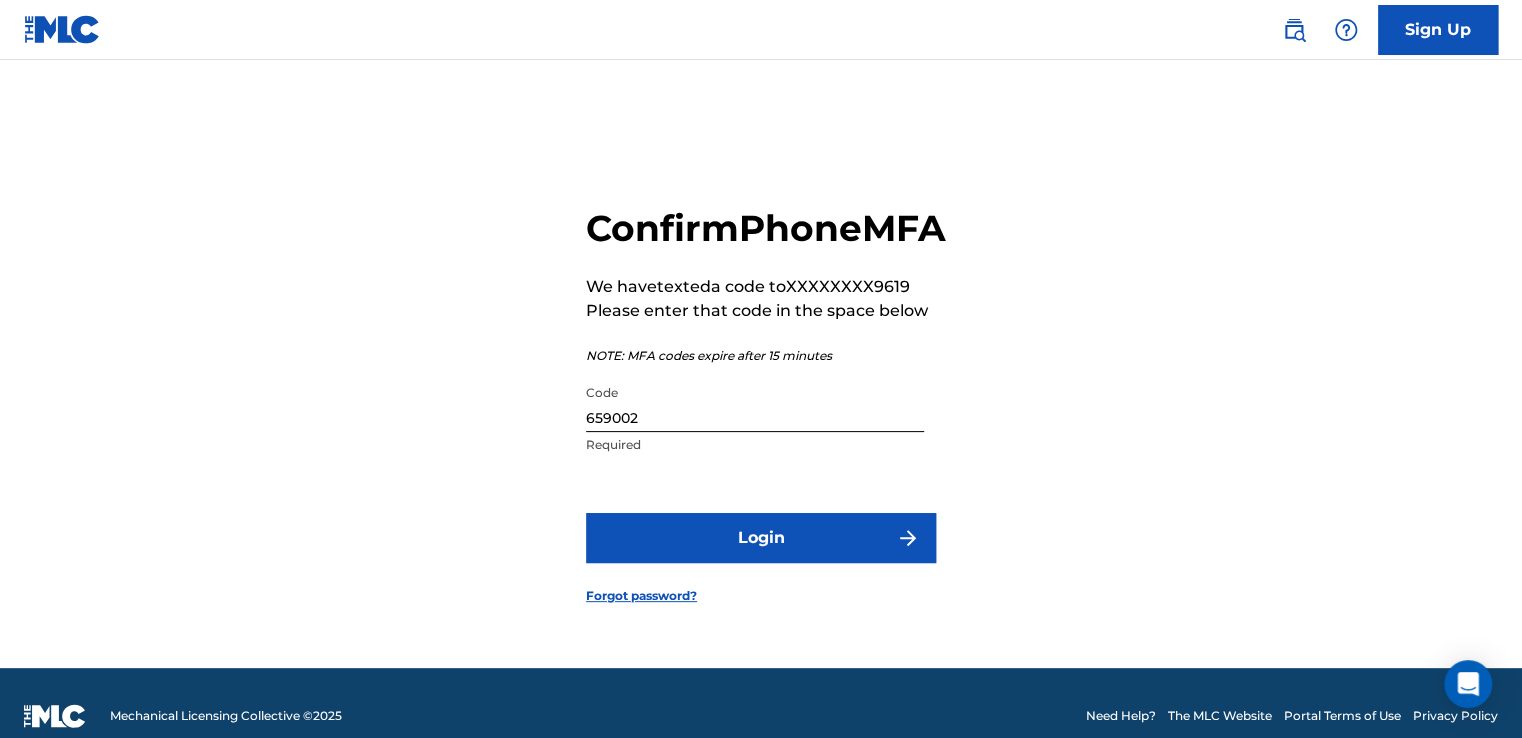 click on "Login" at bounding box center [761, 538] 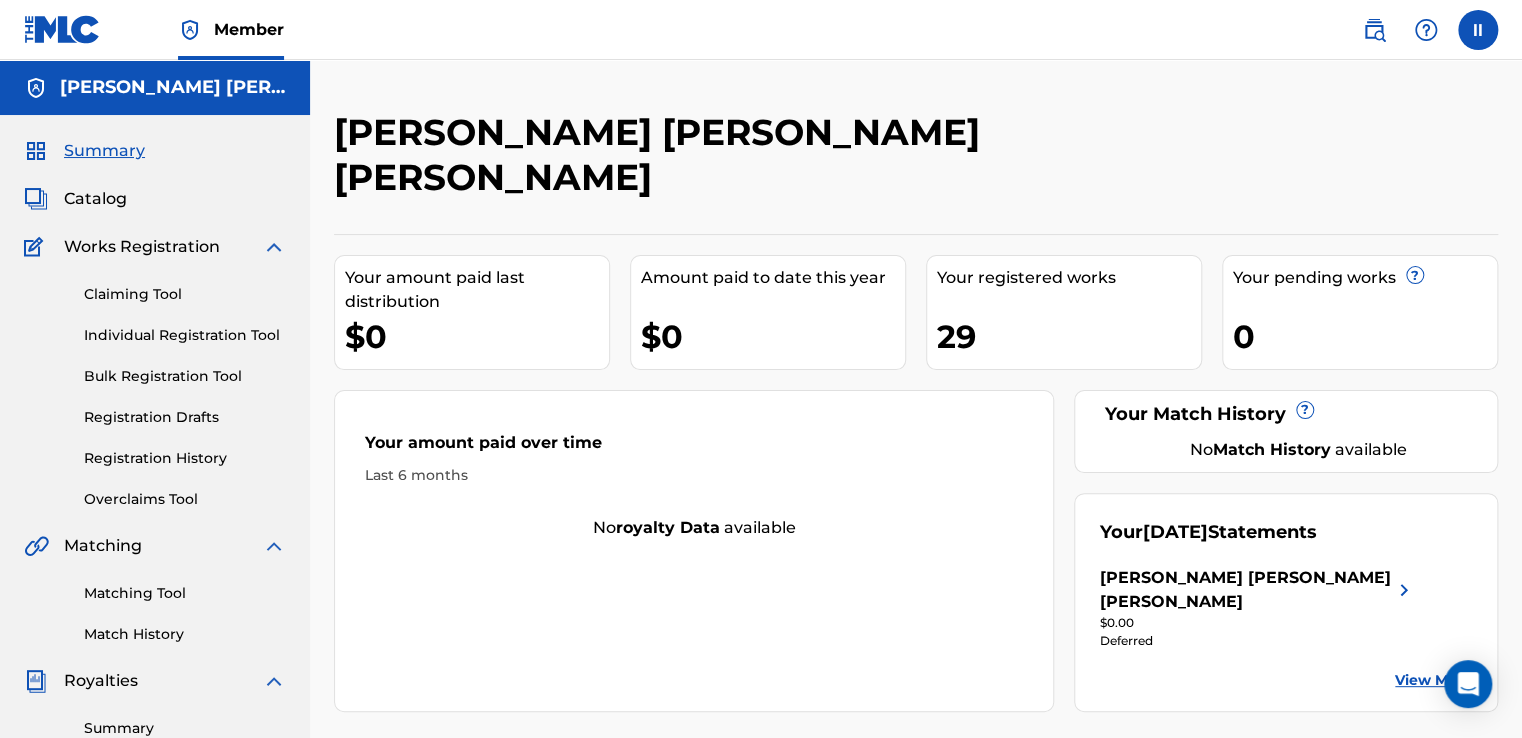 scroll, scrollTop: 0, scrollLeft: 0, axis: both 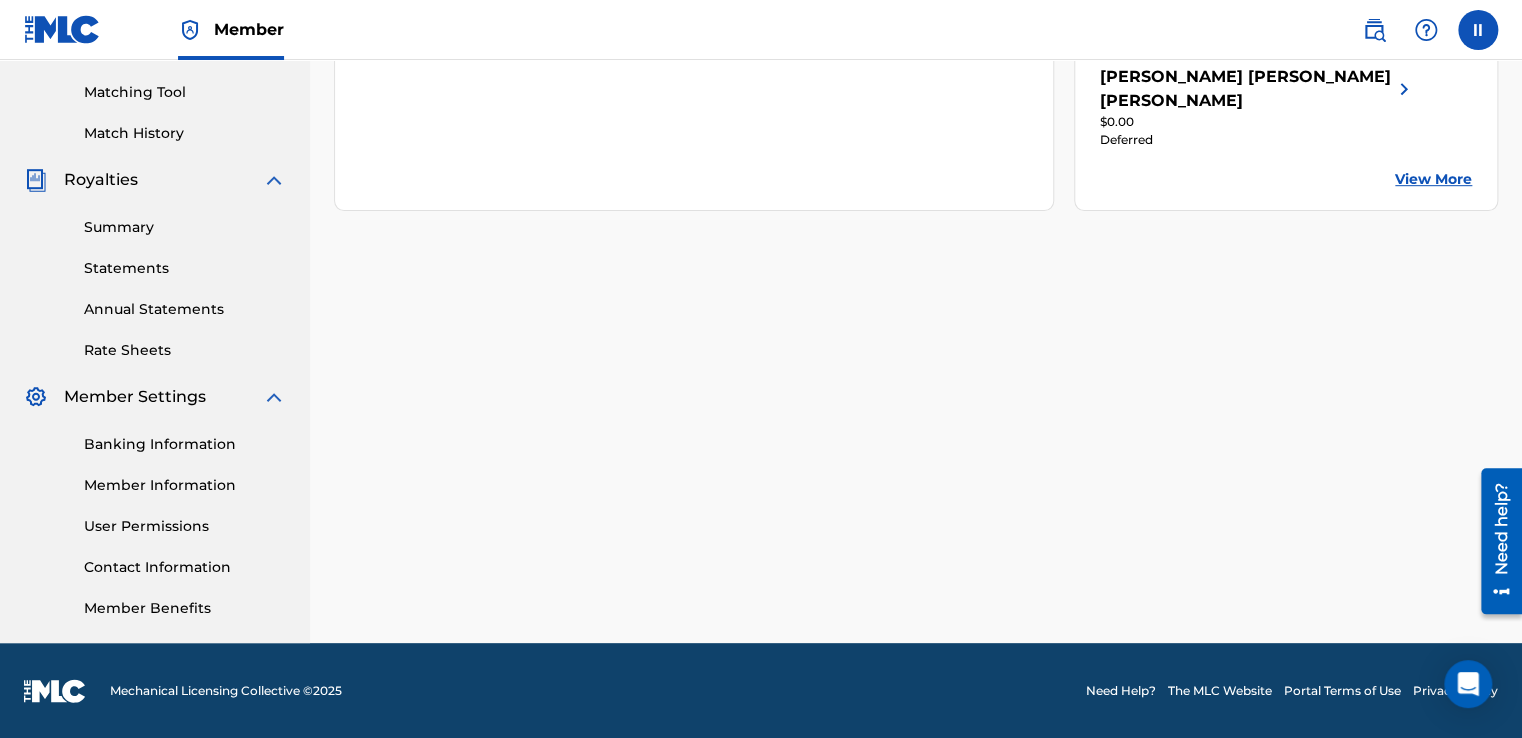 click on "Summary" at bounding box center [185, 227] 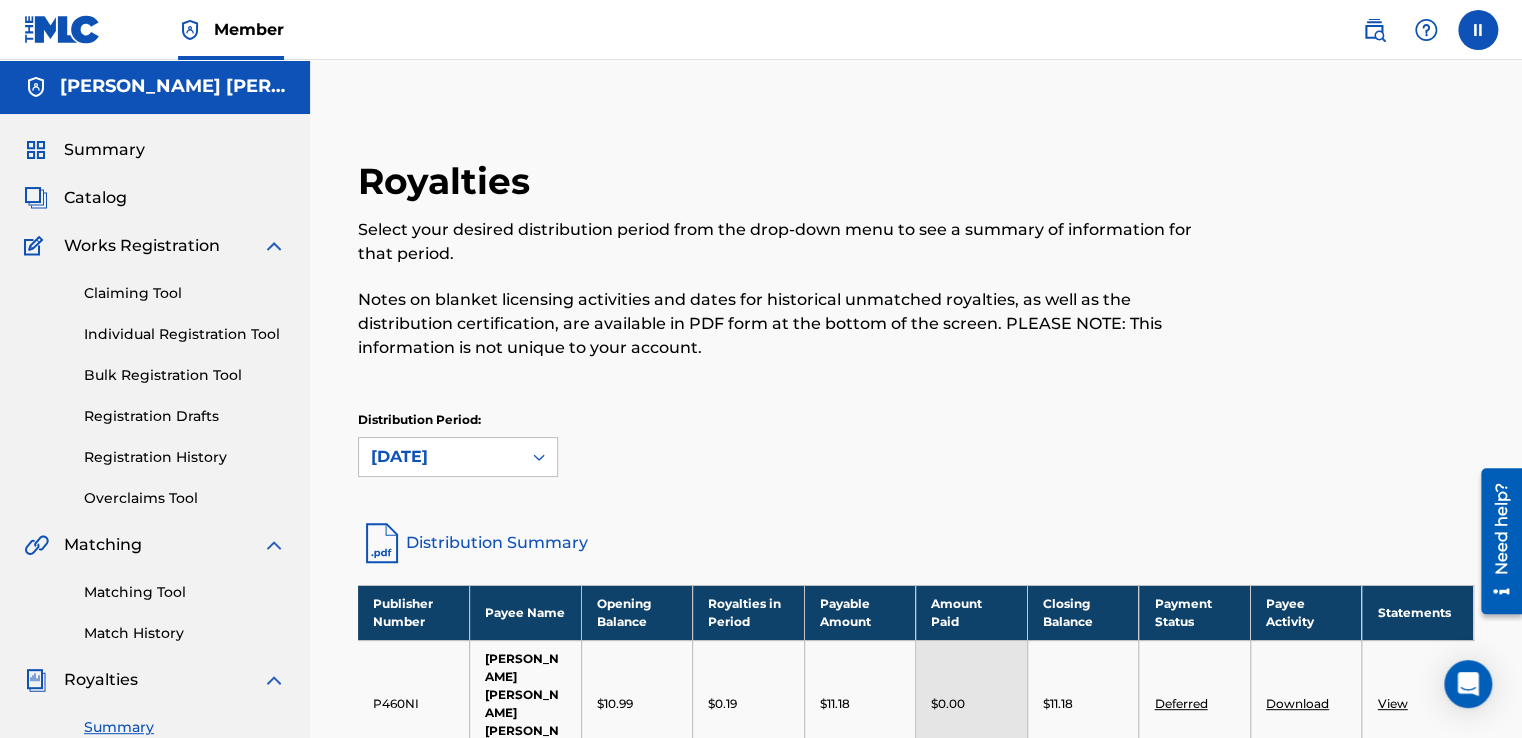 scroll, scrollTop: 0, scrollLeft: 0, axis: both 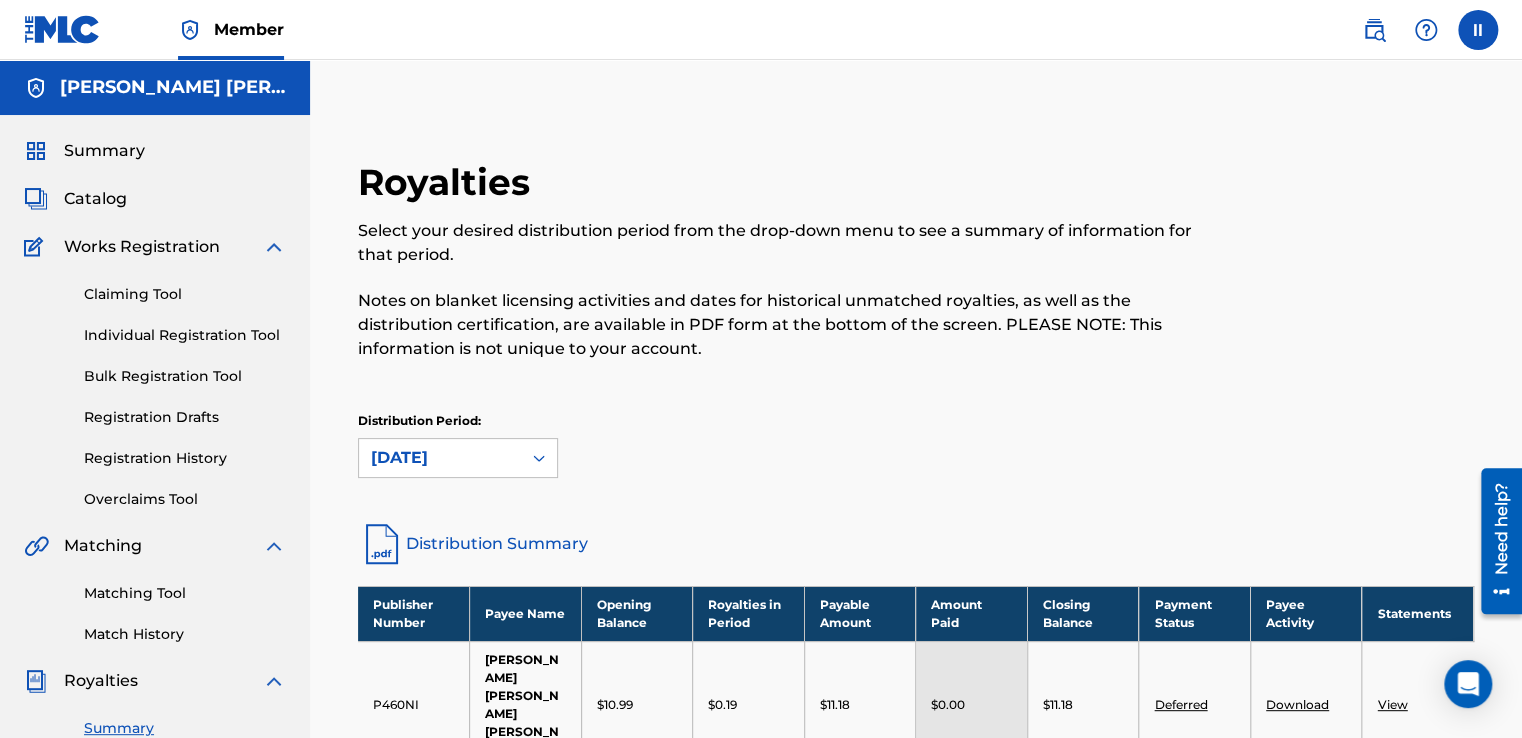 click on "Catalog" at bounding box center (95, 199) 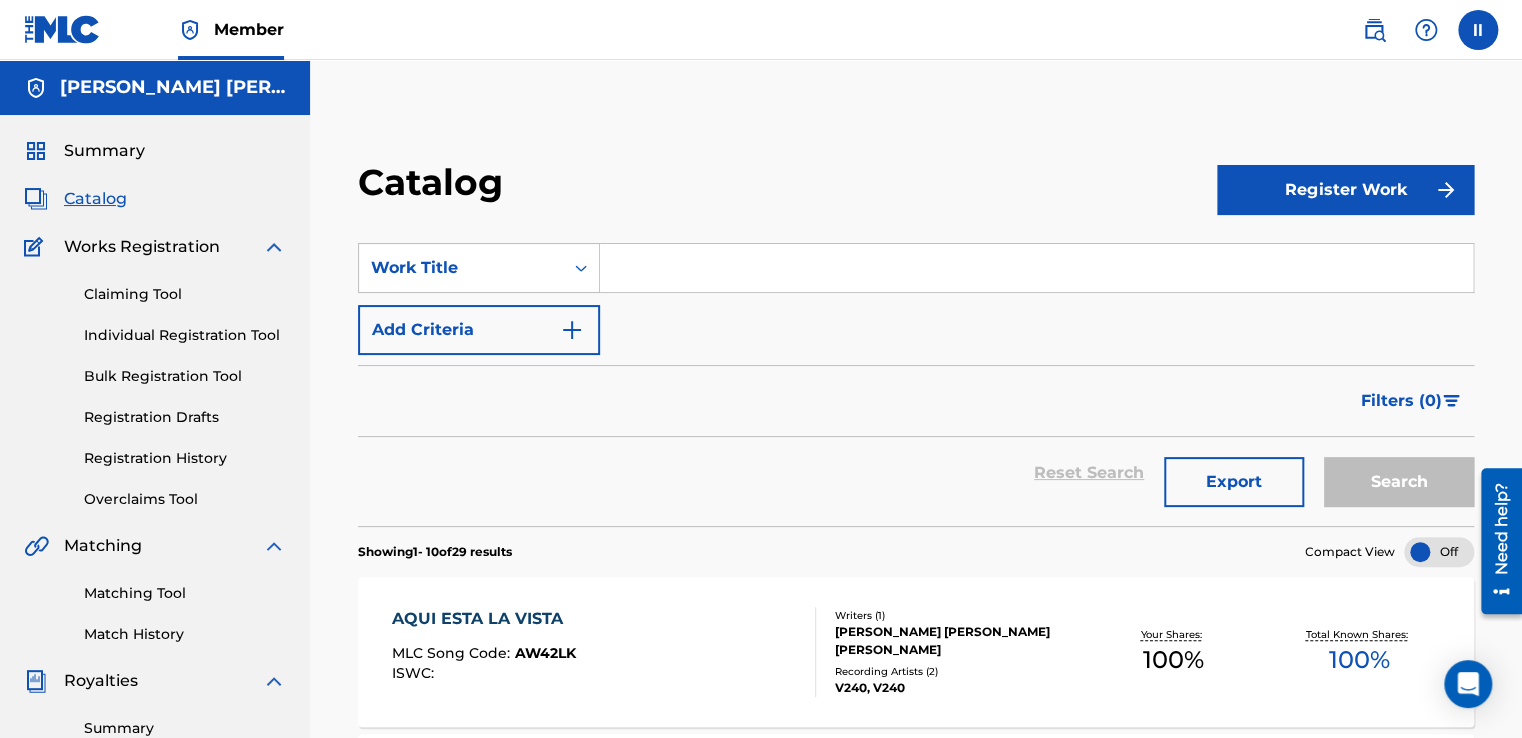 click on "Register Work" at bounding box center (1345, 190) 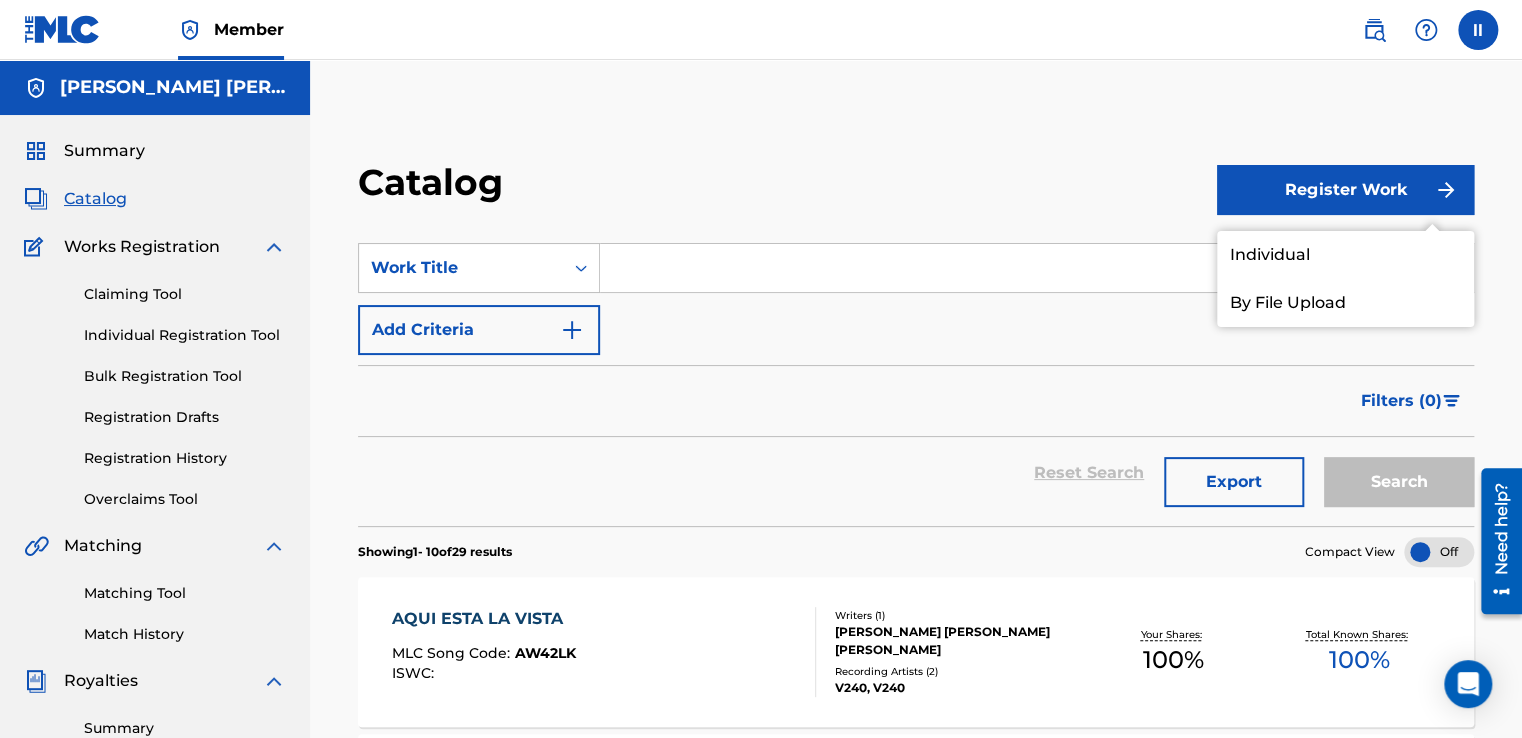 click on "Individual" at bounding box center (1345, 255) 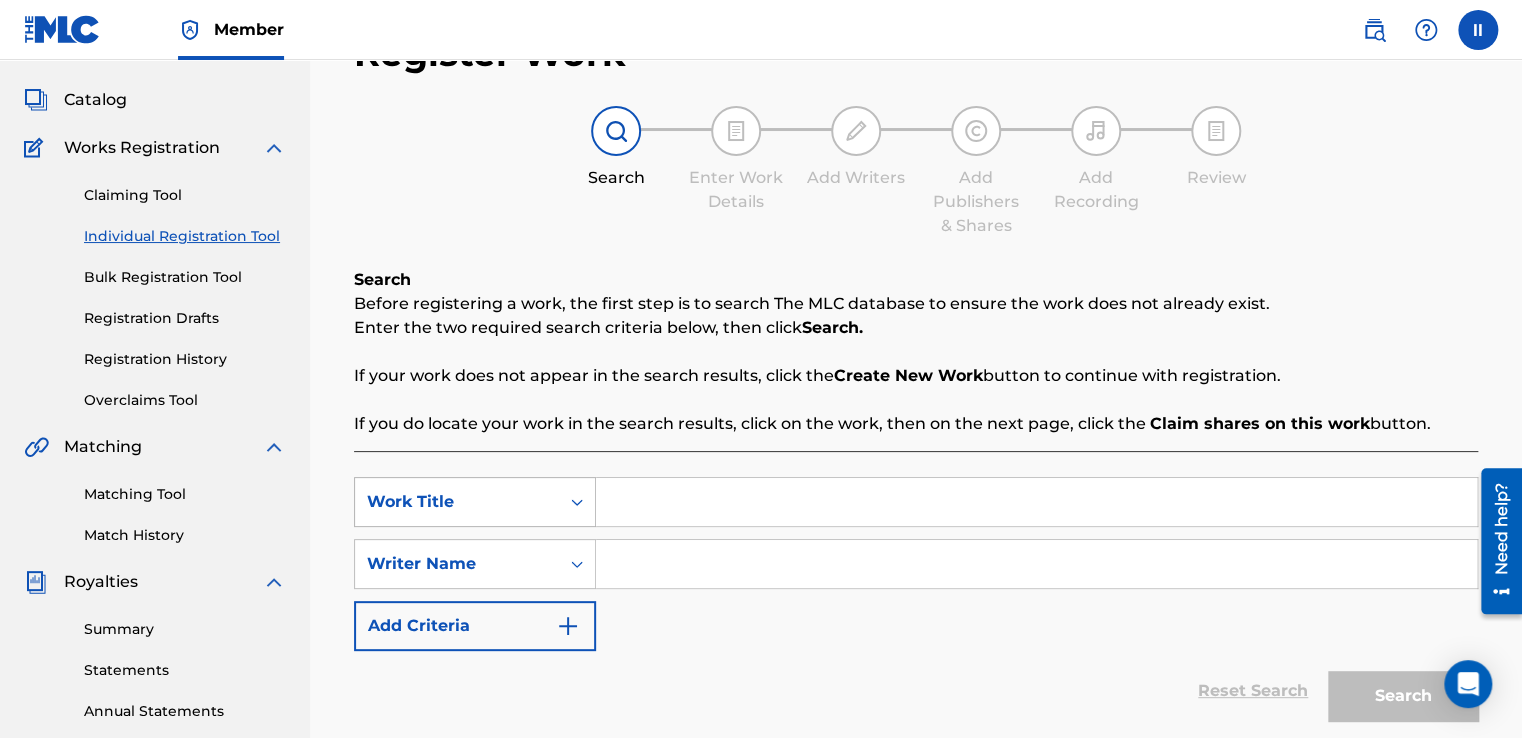 scroll, scrollTop: 100, scrollLeft: 0, axis: vertical 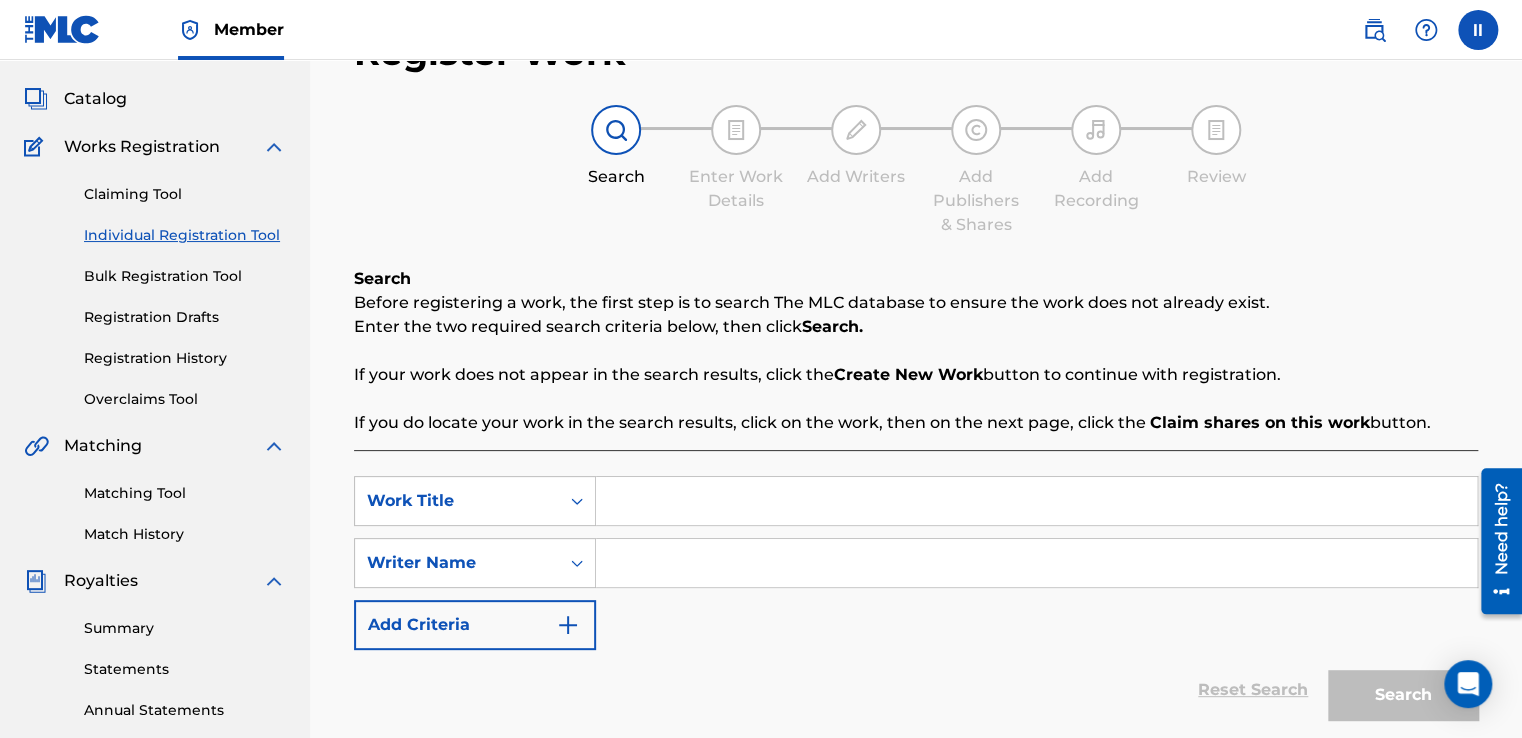 click at bounding box center [1036, 501] 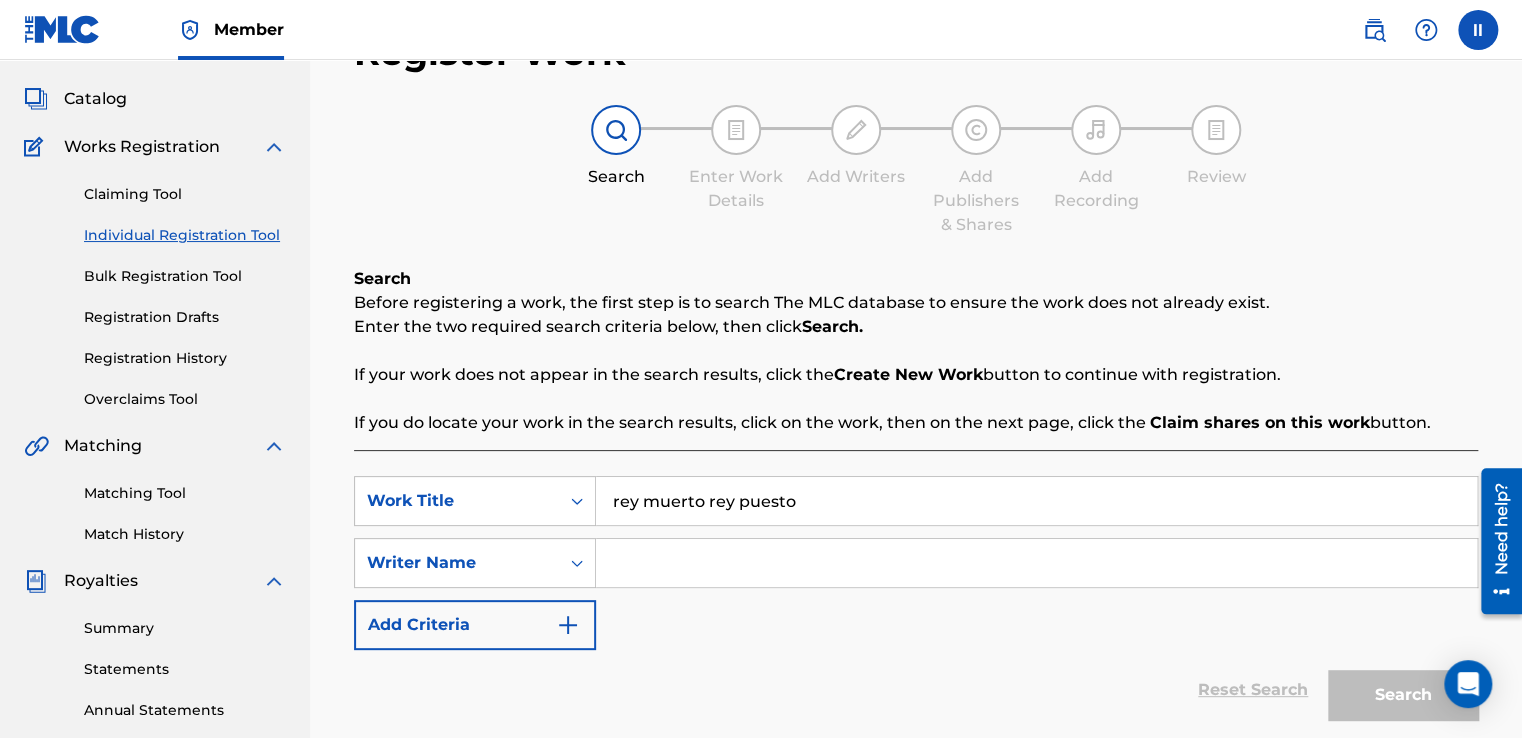 type on "rey muerto rey puesto" 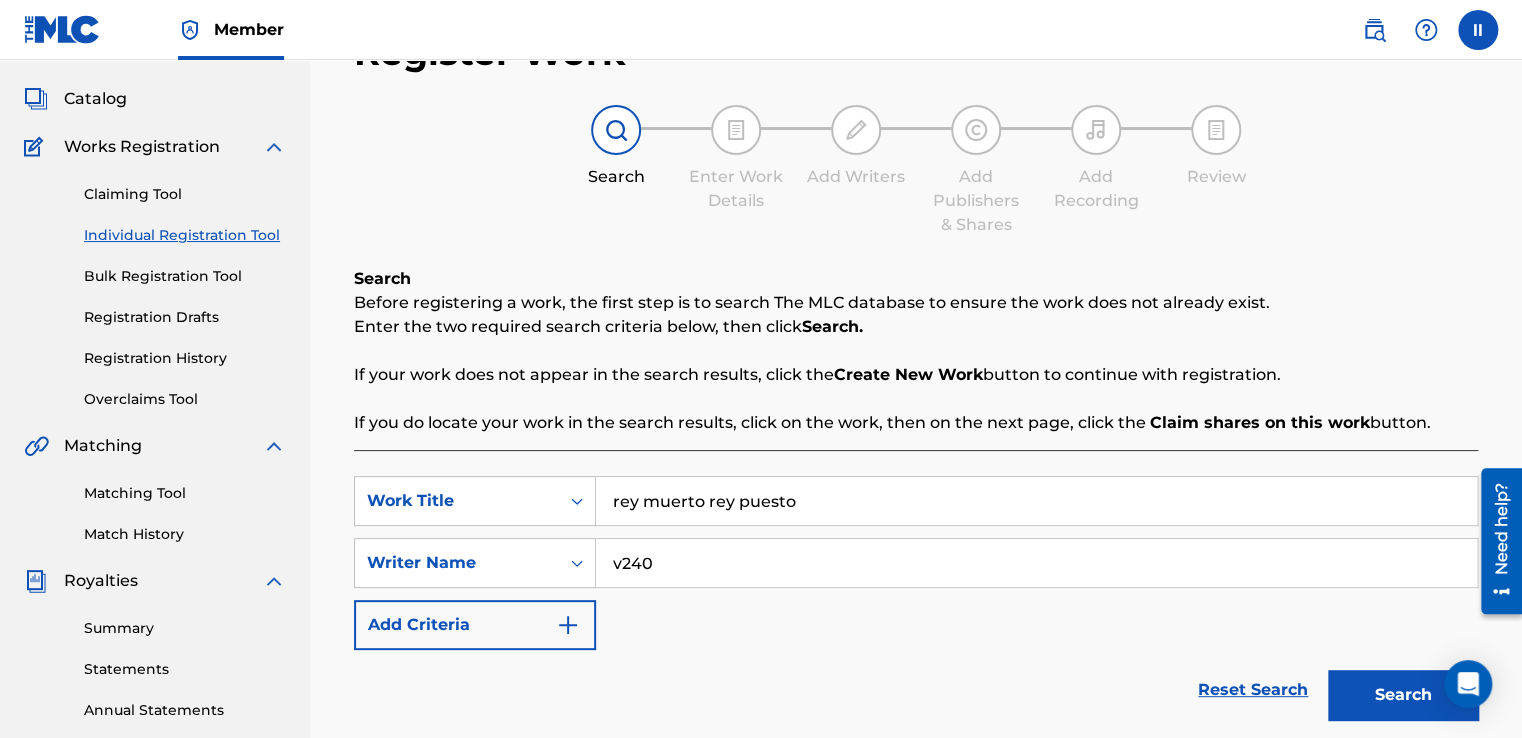 click on "Search" at bounding box center (1403, 695) 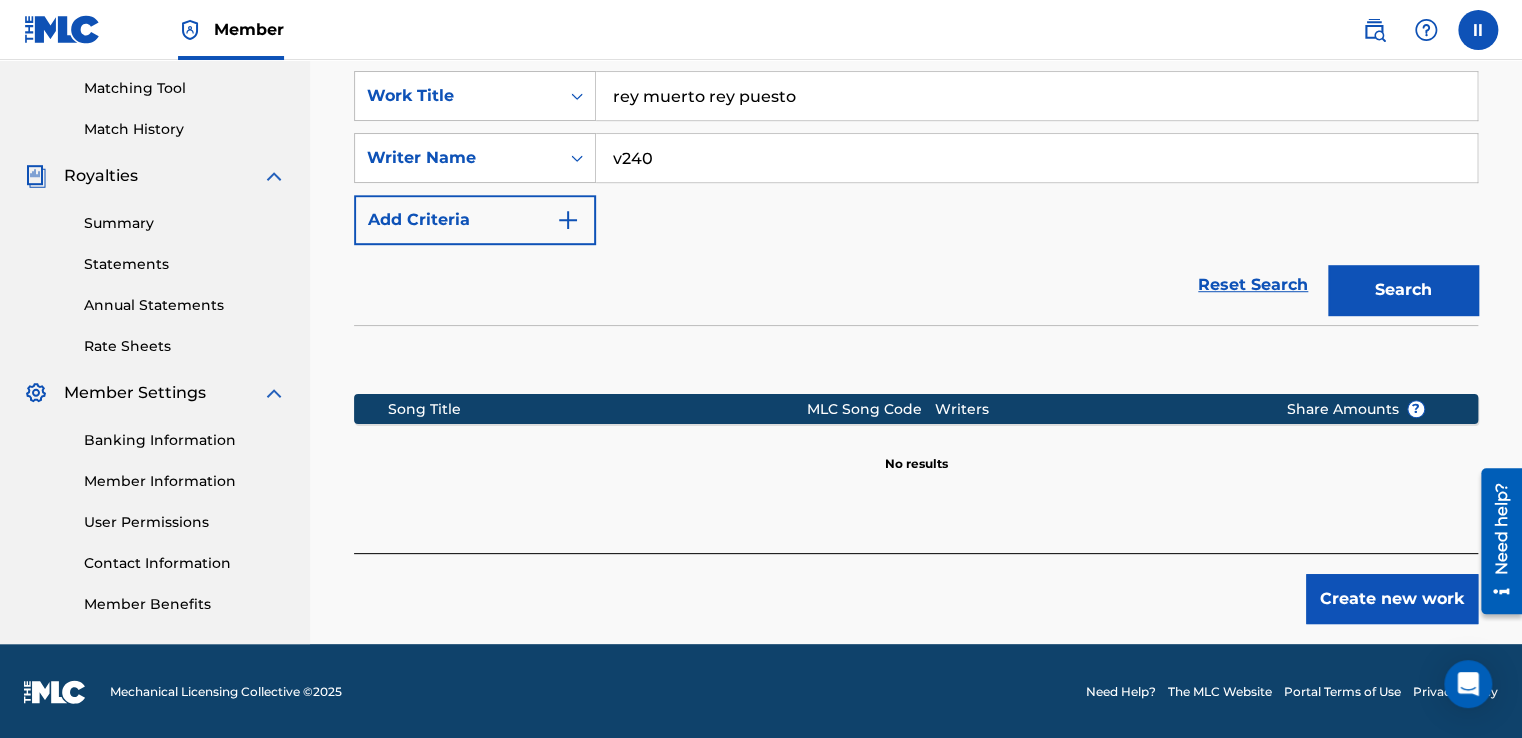 scroll, scrollTop: 506, scrollLeft: 0, axis: vertical 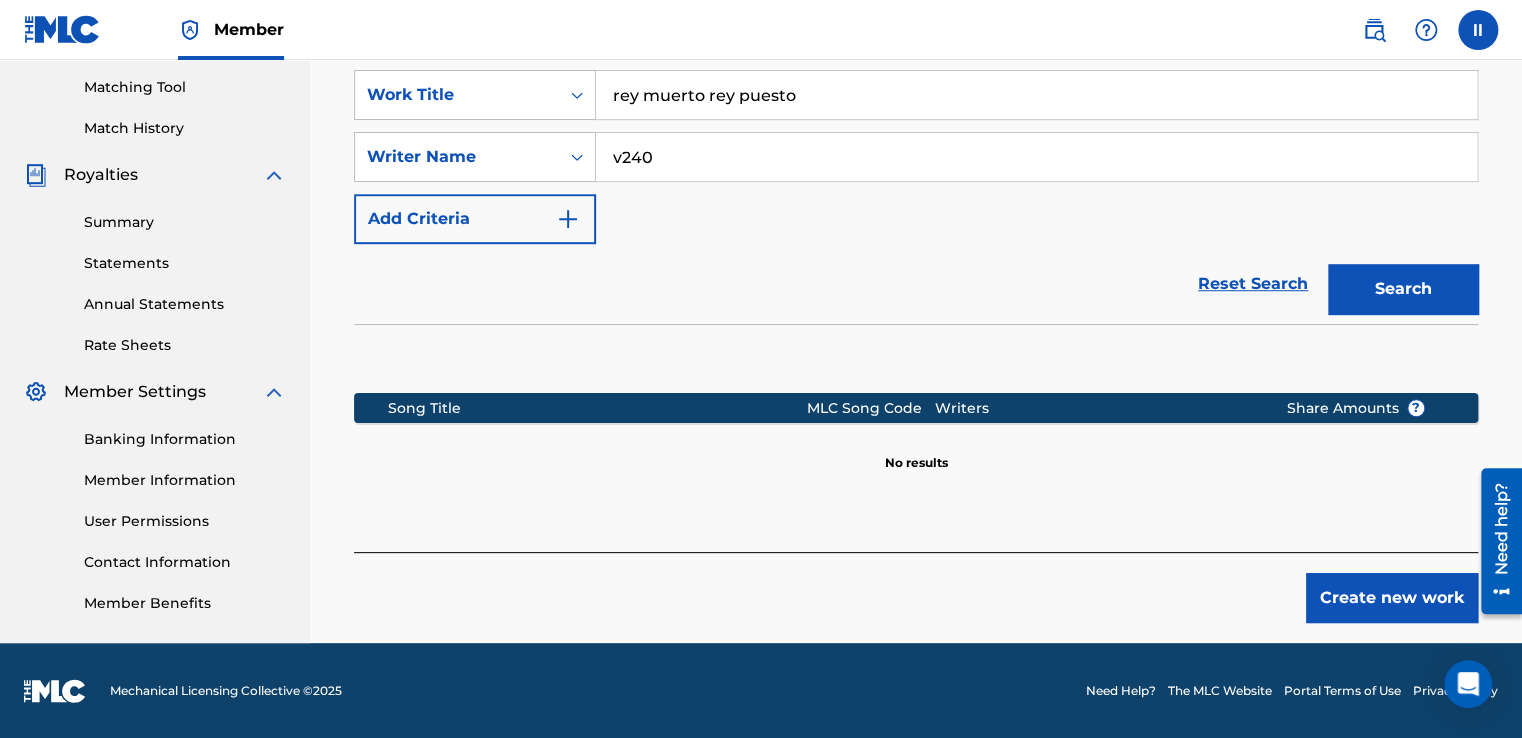 click on "Create new work" at bounding box center (1392, 598) 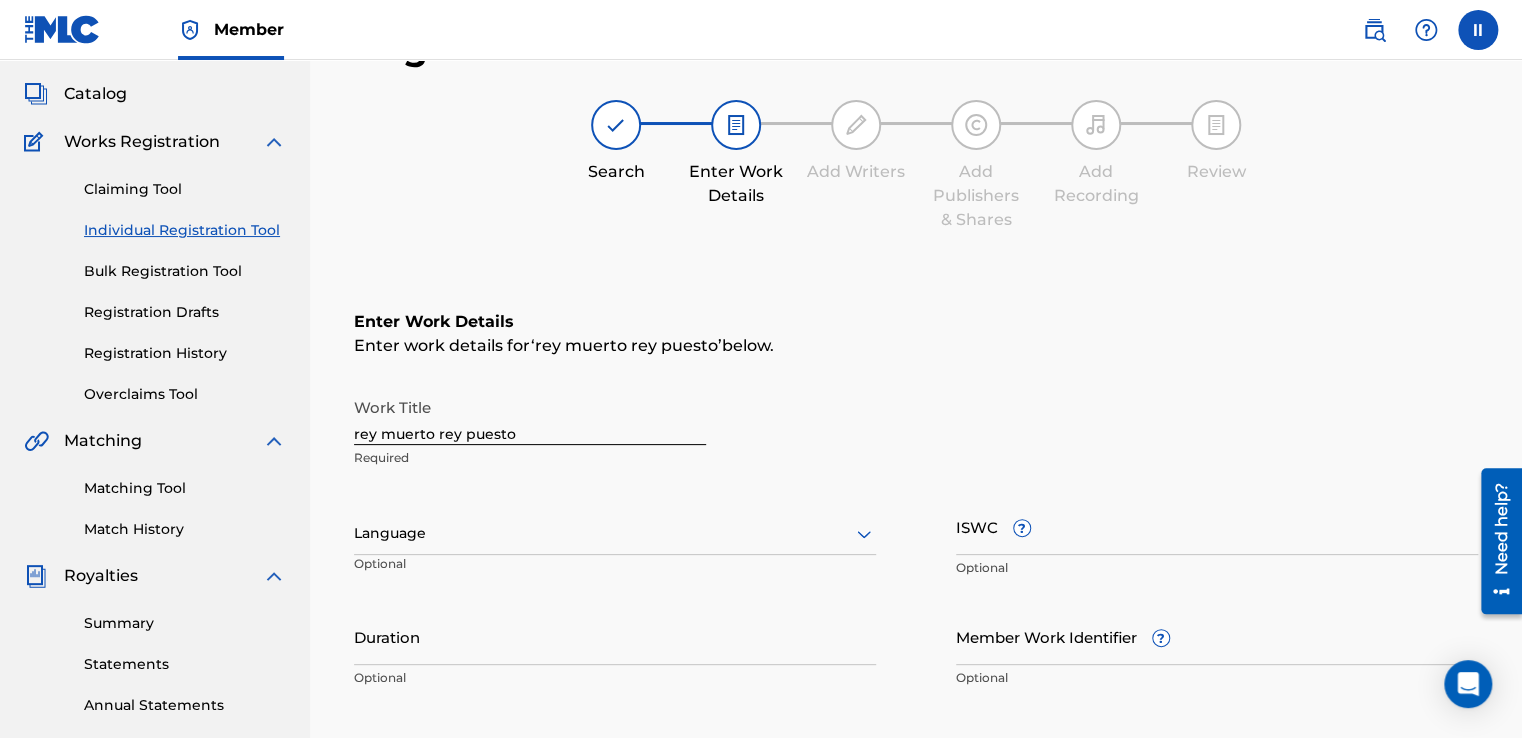 scroll, scrollTop: 106, scrollLeft: 0, axis: vertical 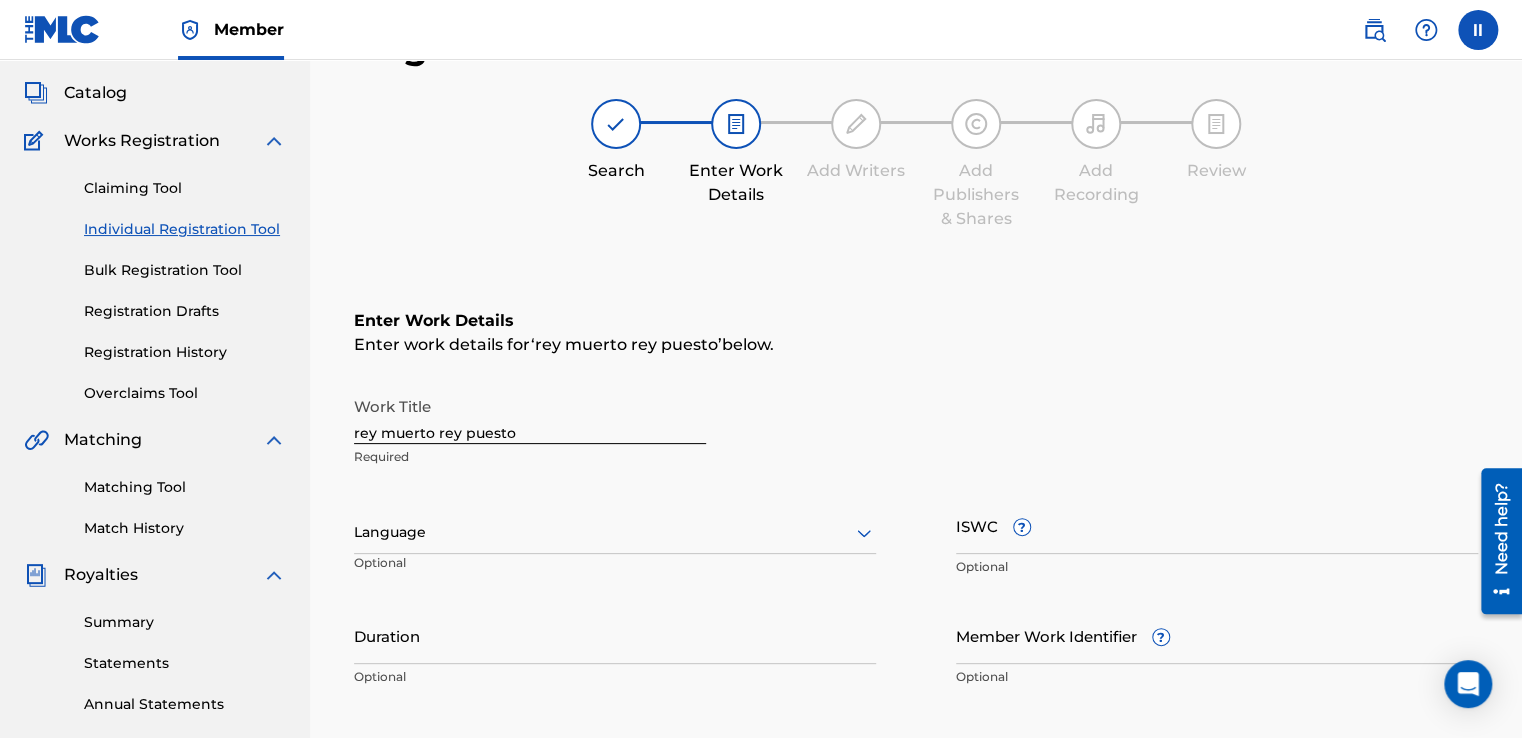 click at bounding box center [615, 532] 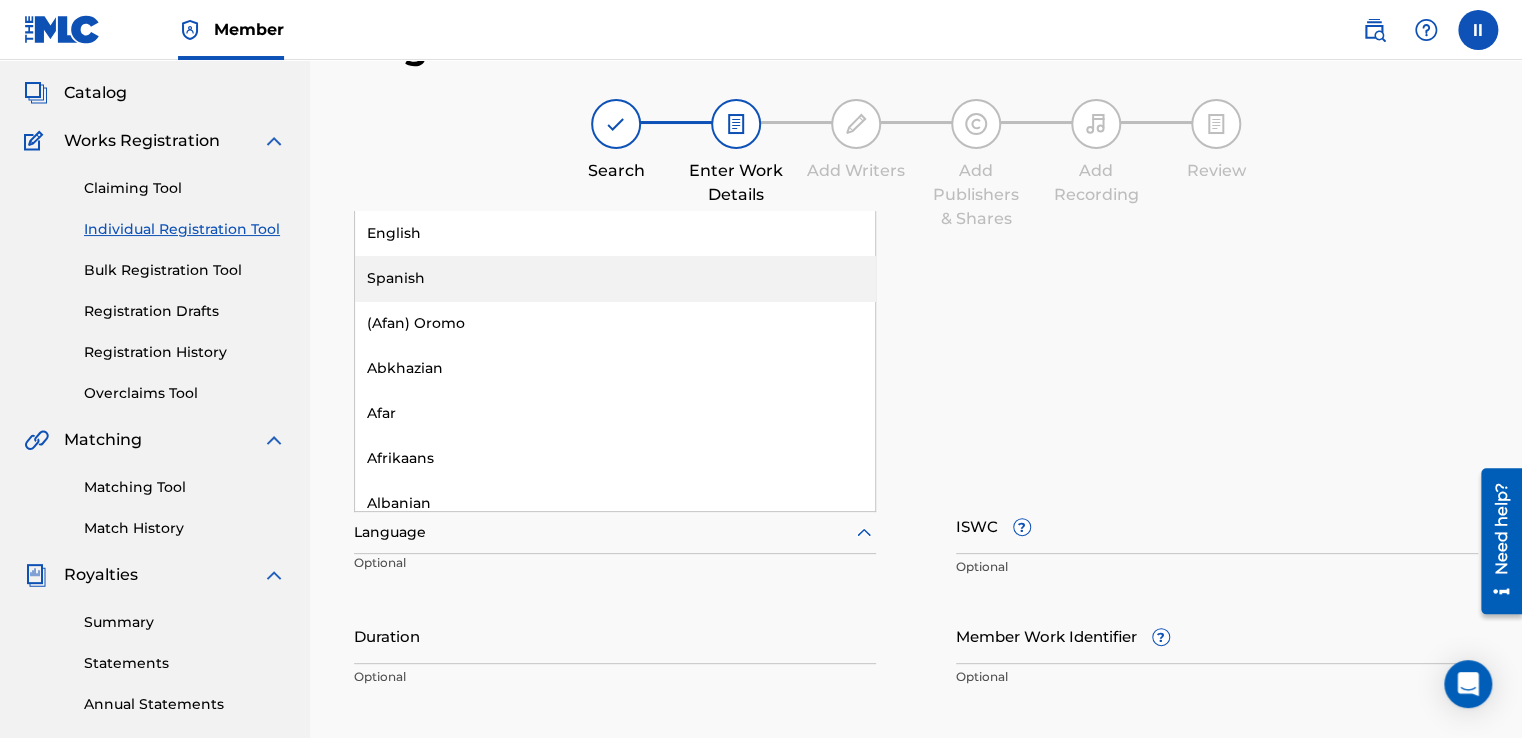 click on "Spanish" at bounding box center [615, 278] 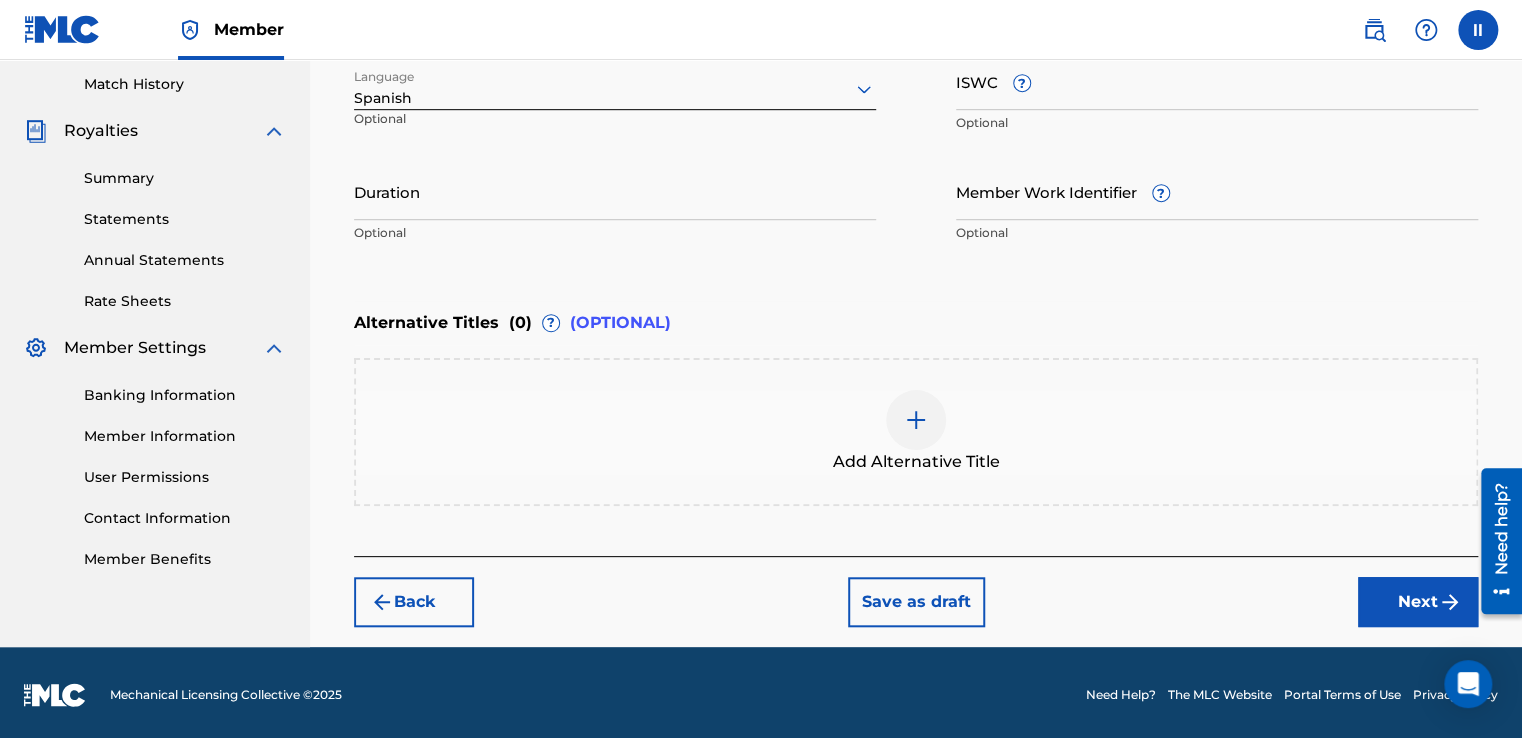 scroll, scrollTop: 552, scrollLeft: 0, axis: vertical 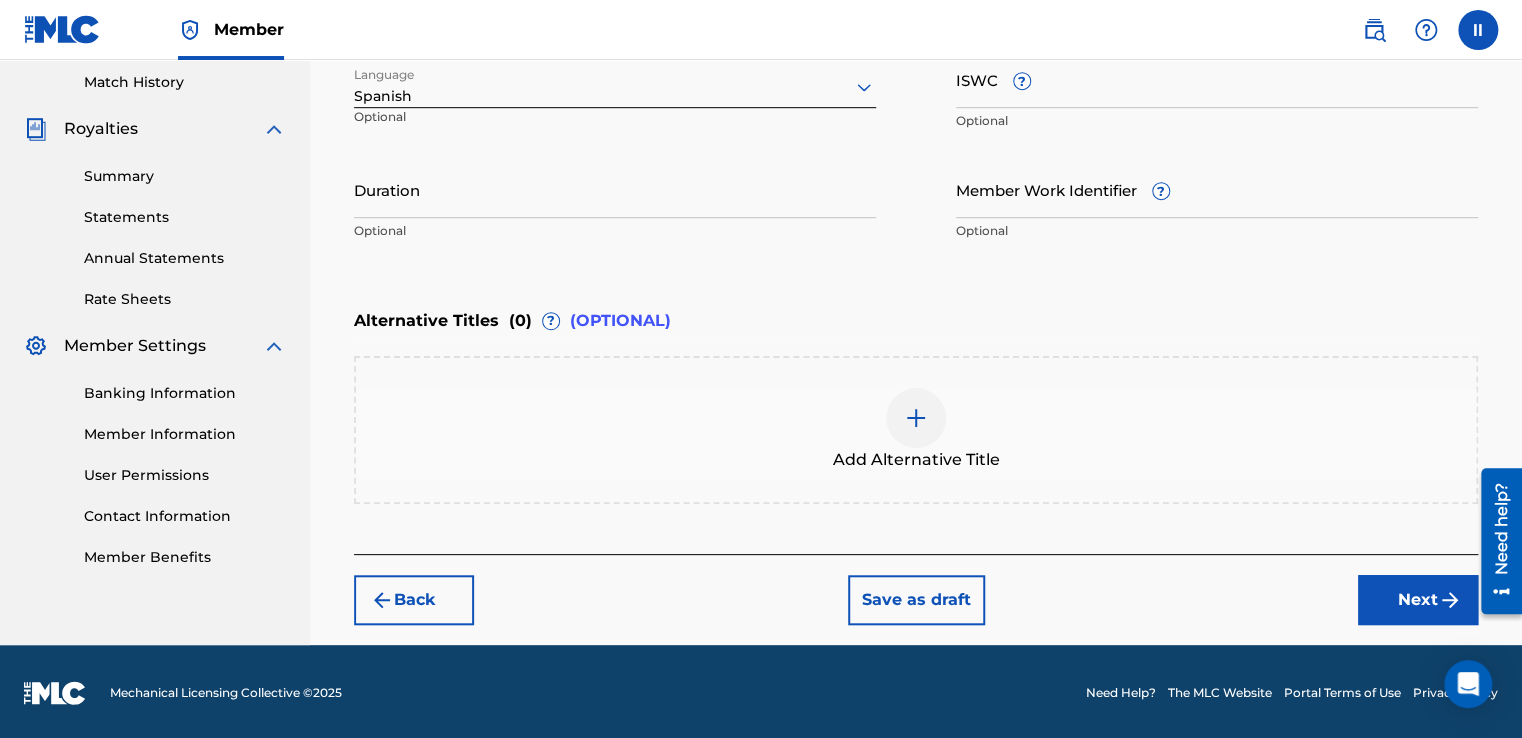 click on "Next" at bounding box center [1418, 600] 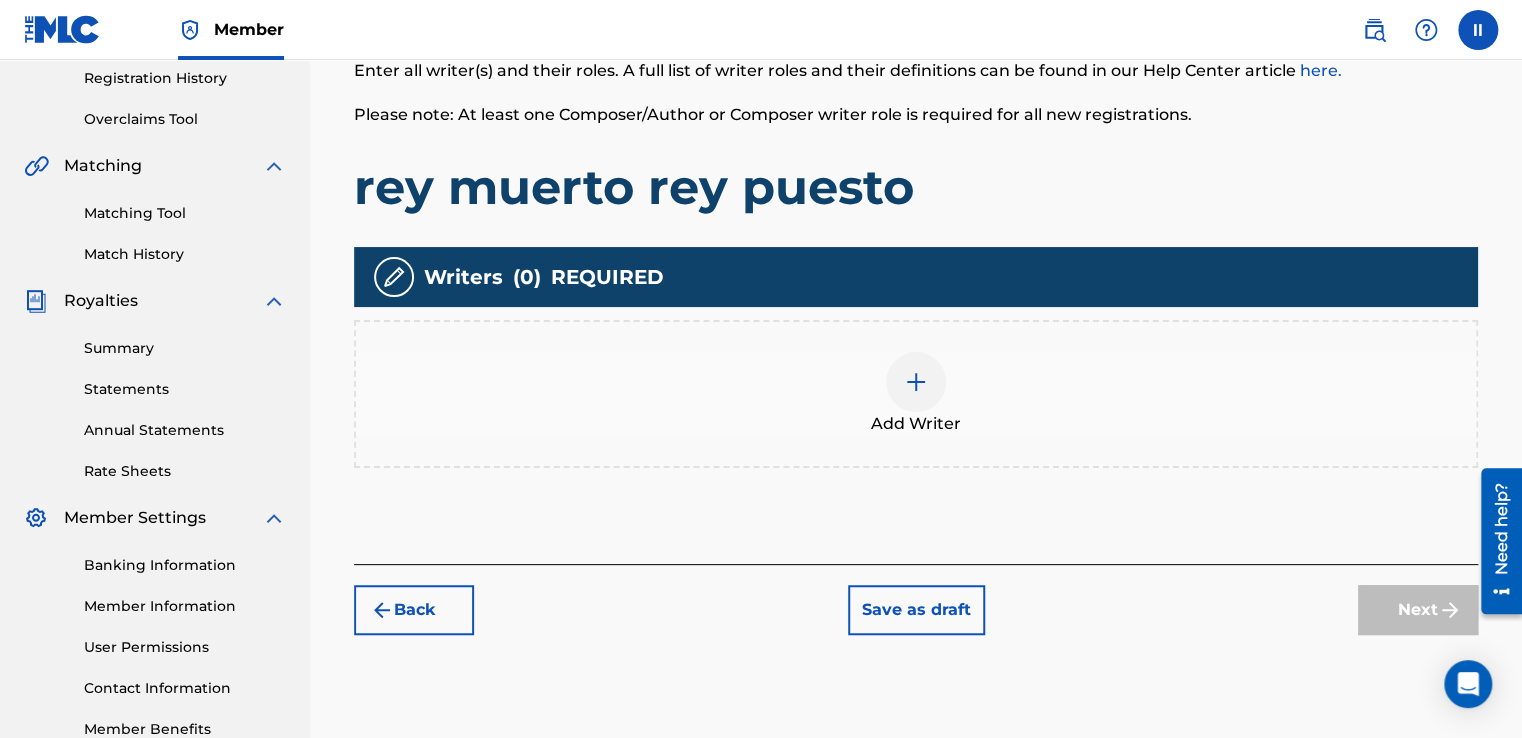 scroll, scrollTop: 390, scrollLeft: 0, axis: vertical 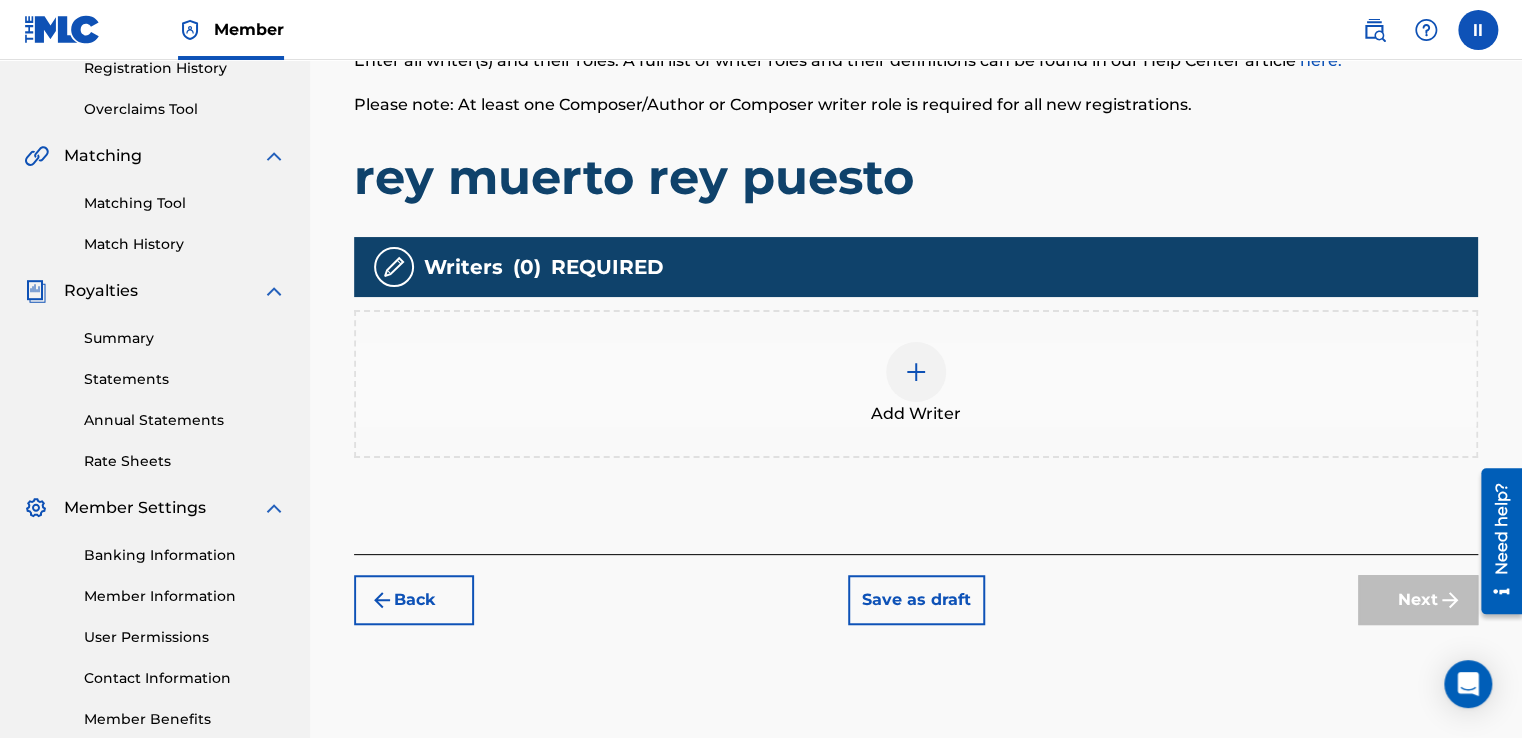 click at bounding box center (916, 372) 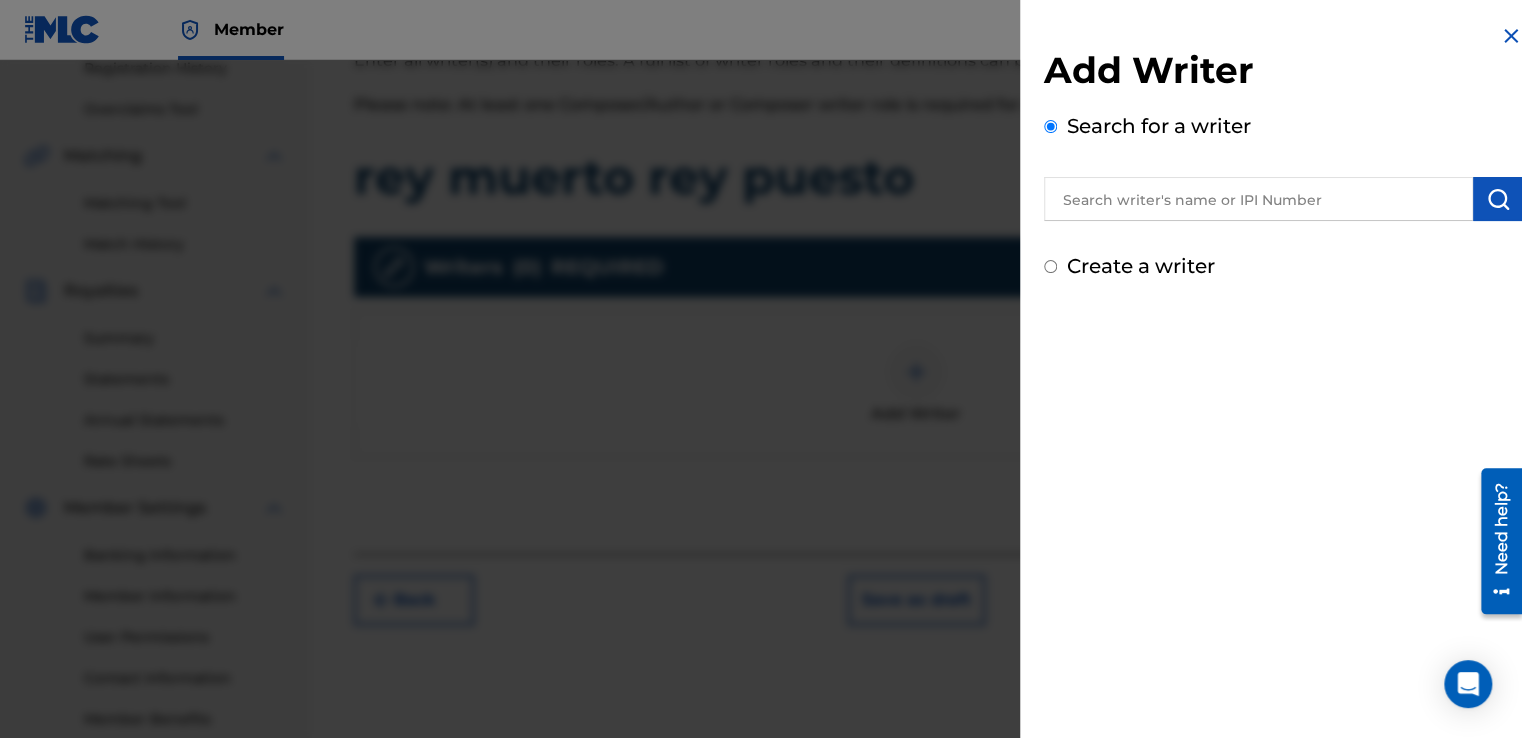 click at bounding box center (1258, 199) 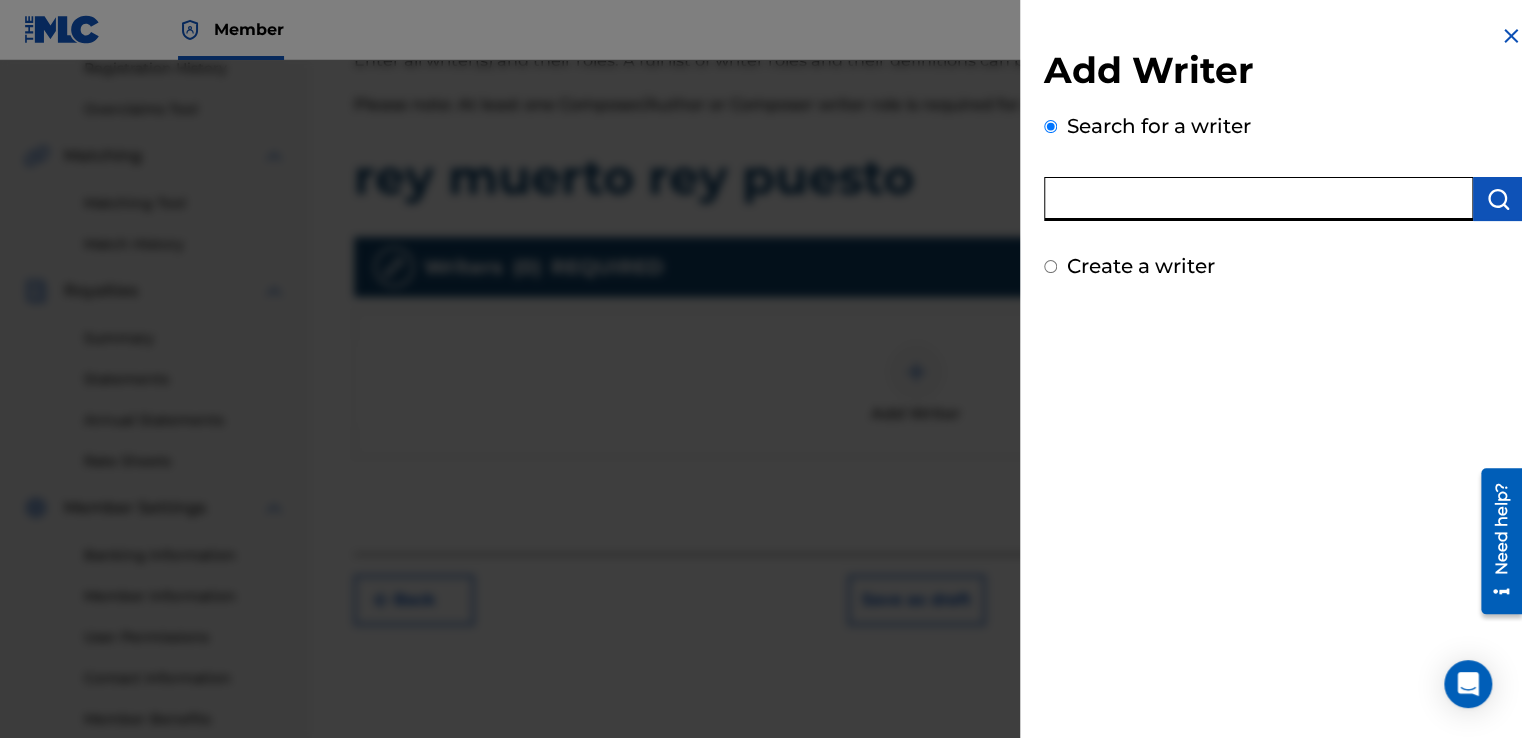 click at bounding box center (1258, 199) 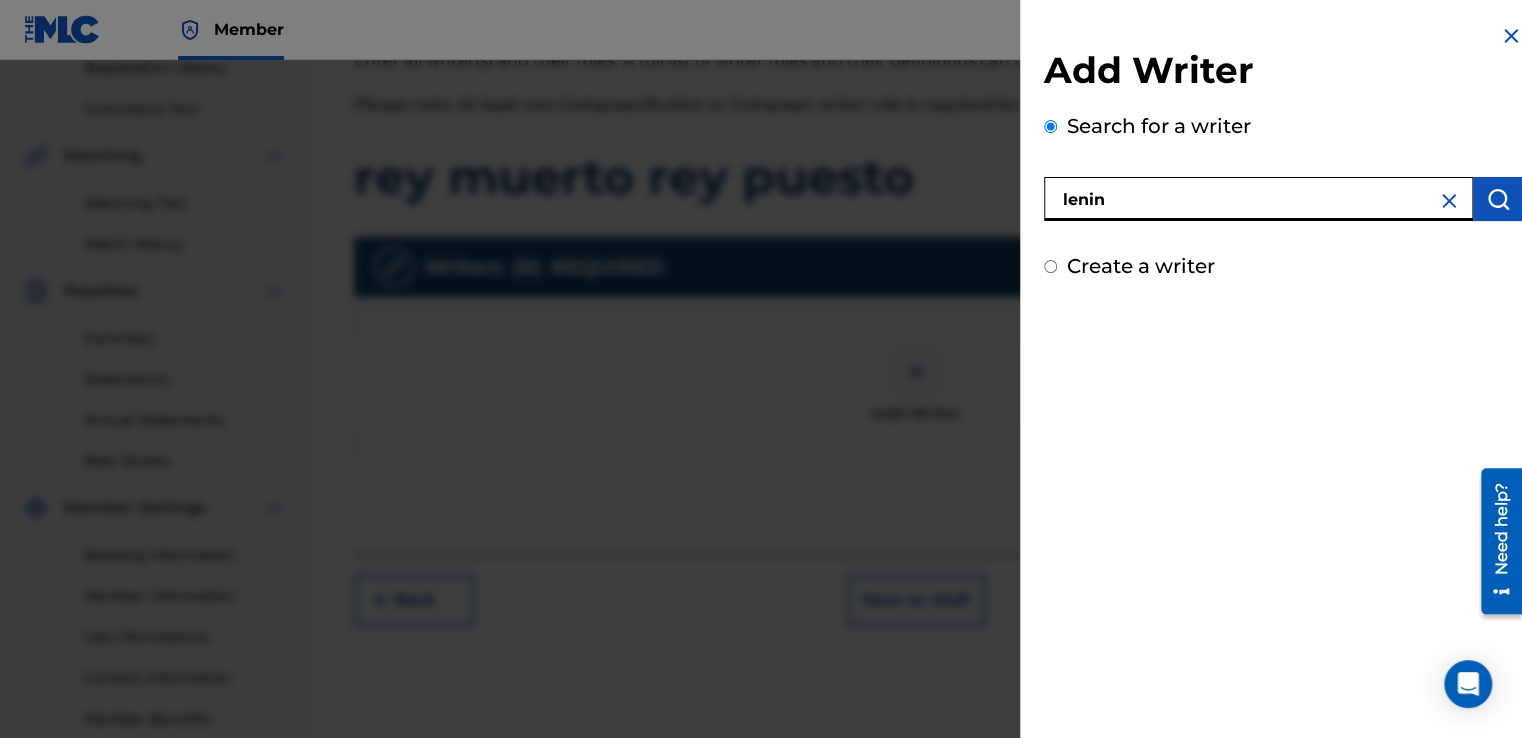 type on "lenin" 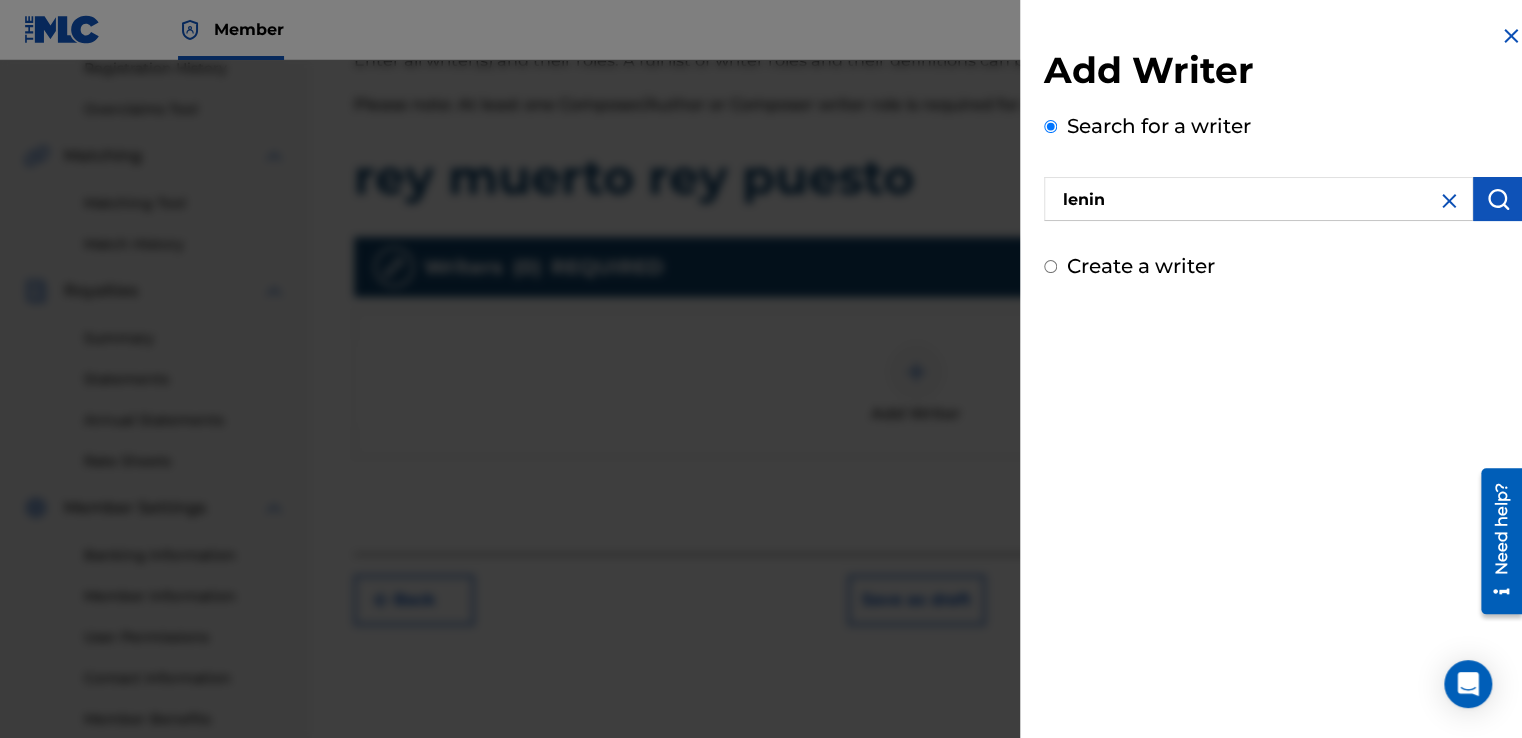 click on "Create a writer" at bounding box center [1050, 266] 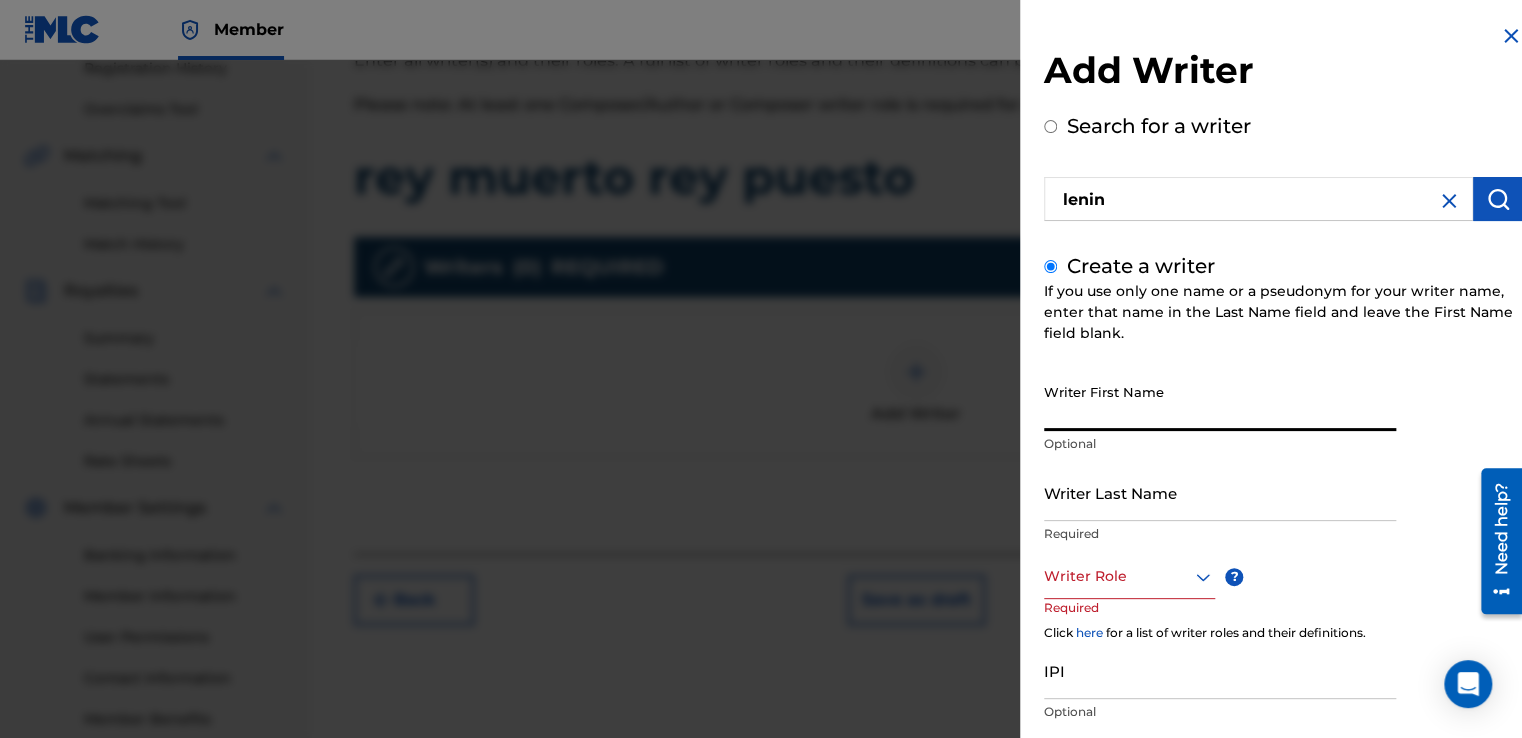 click on "Writer First Name" at bounding box center [1220, 402] 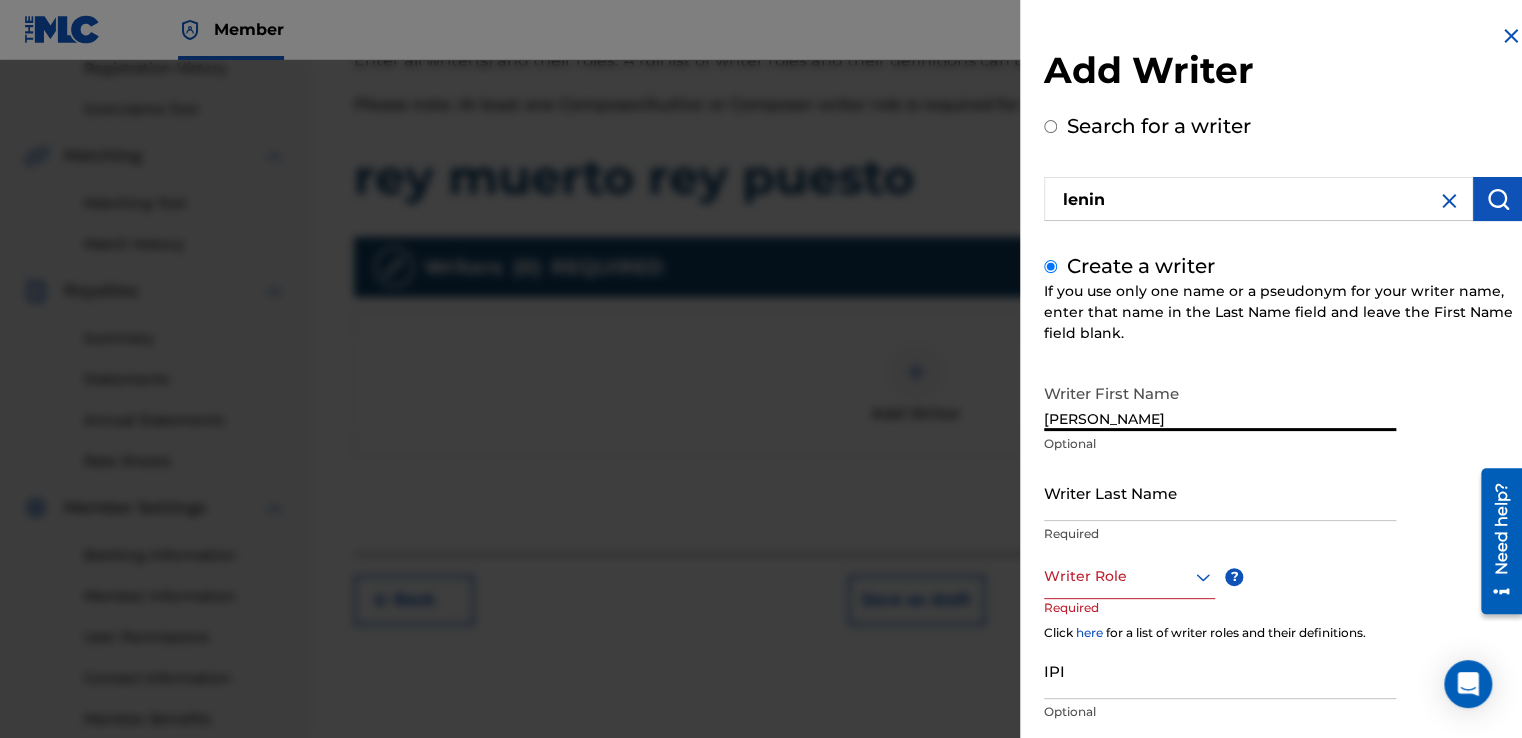 type on "[PERSON_NAME]" 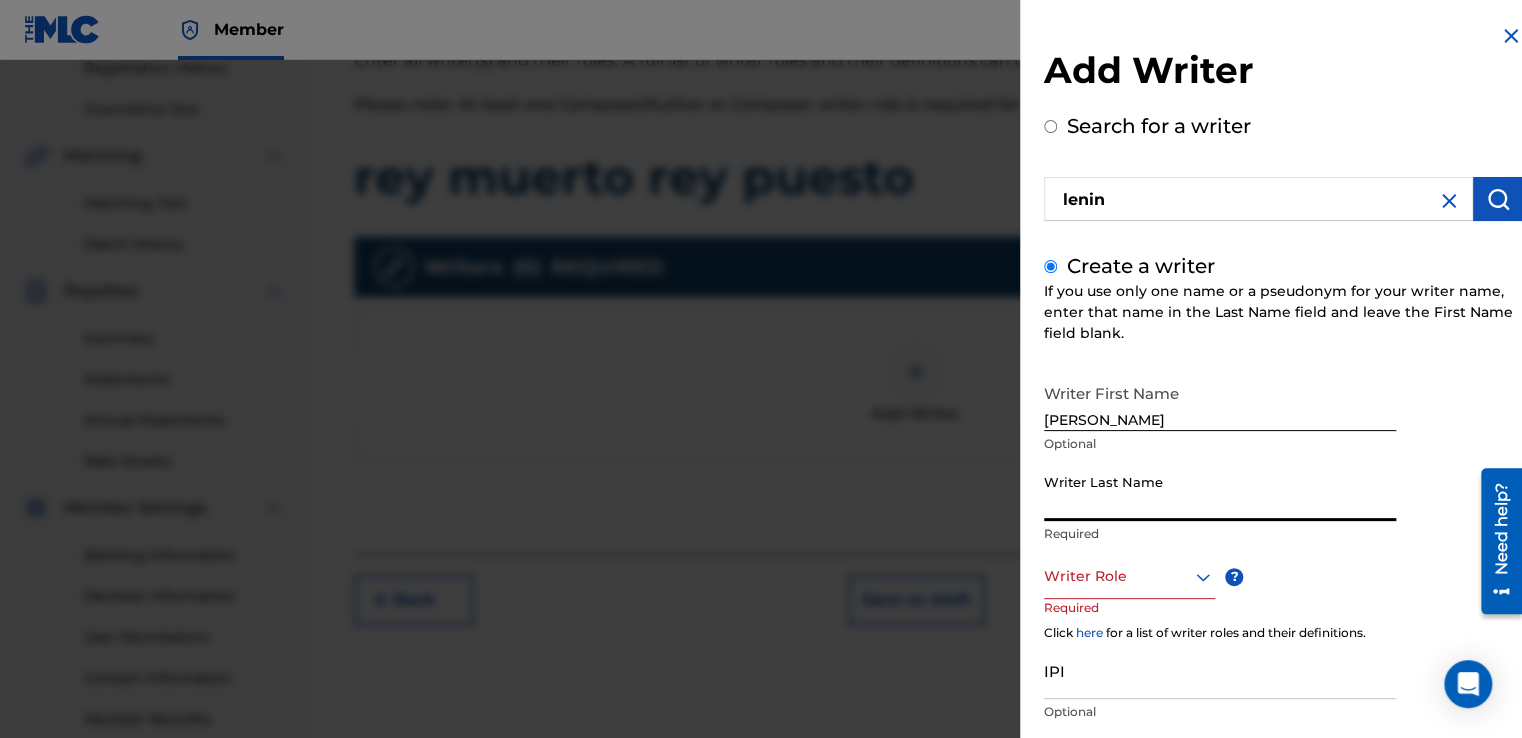 click on "Writer Last Name" at bounding box center (1220, 492) 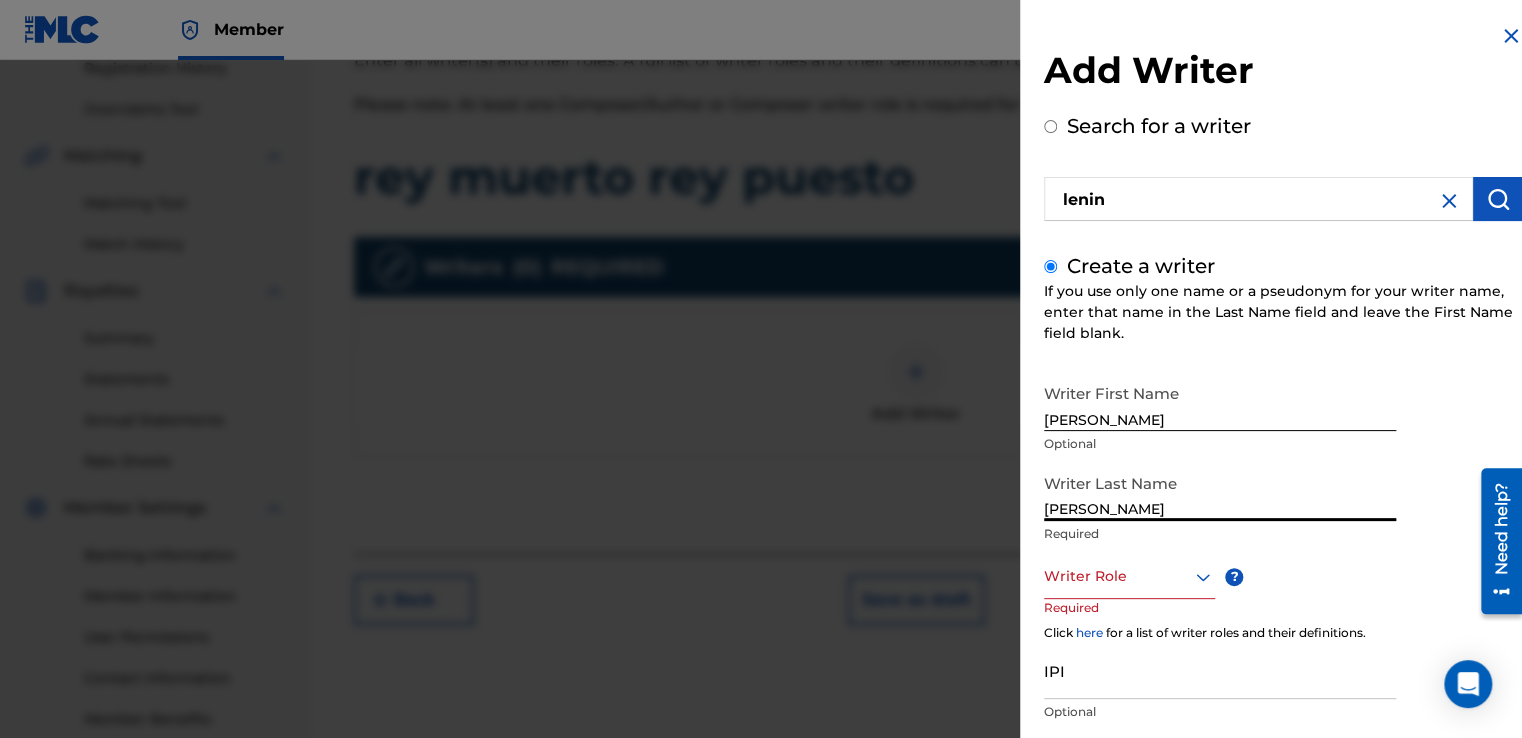 type on "[PERSON_NAME]" 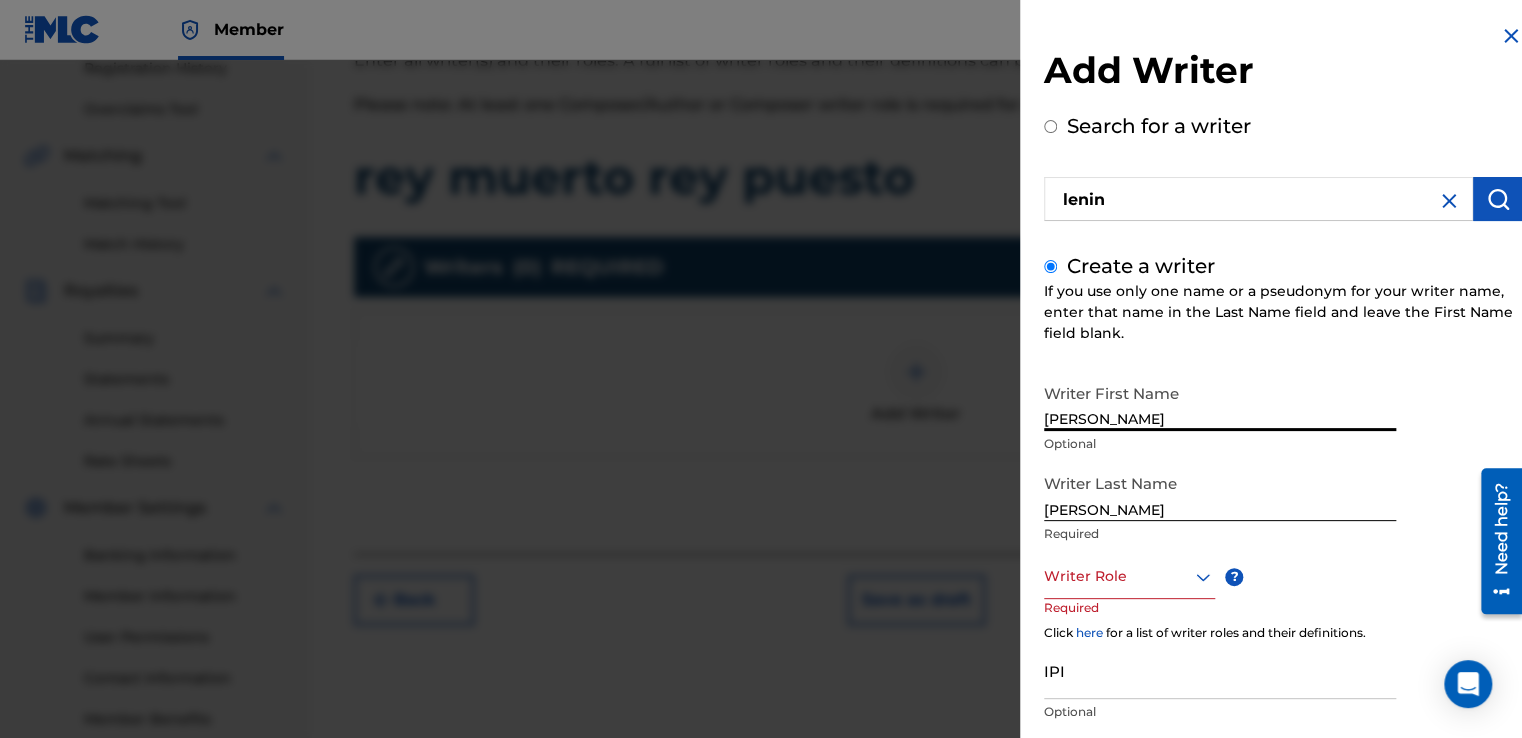 click on "[PERSON_NAME]" at bounding box center [1220, 402] 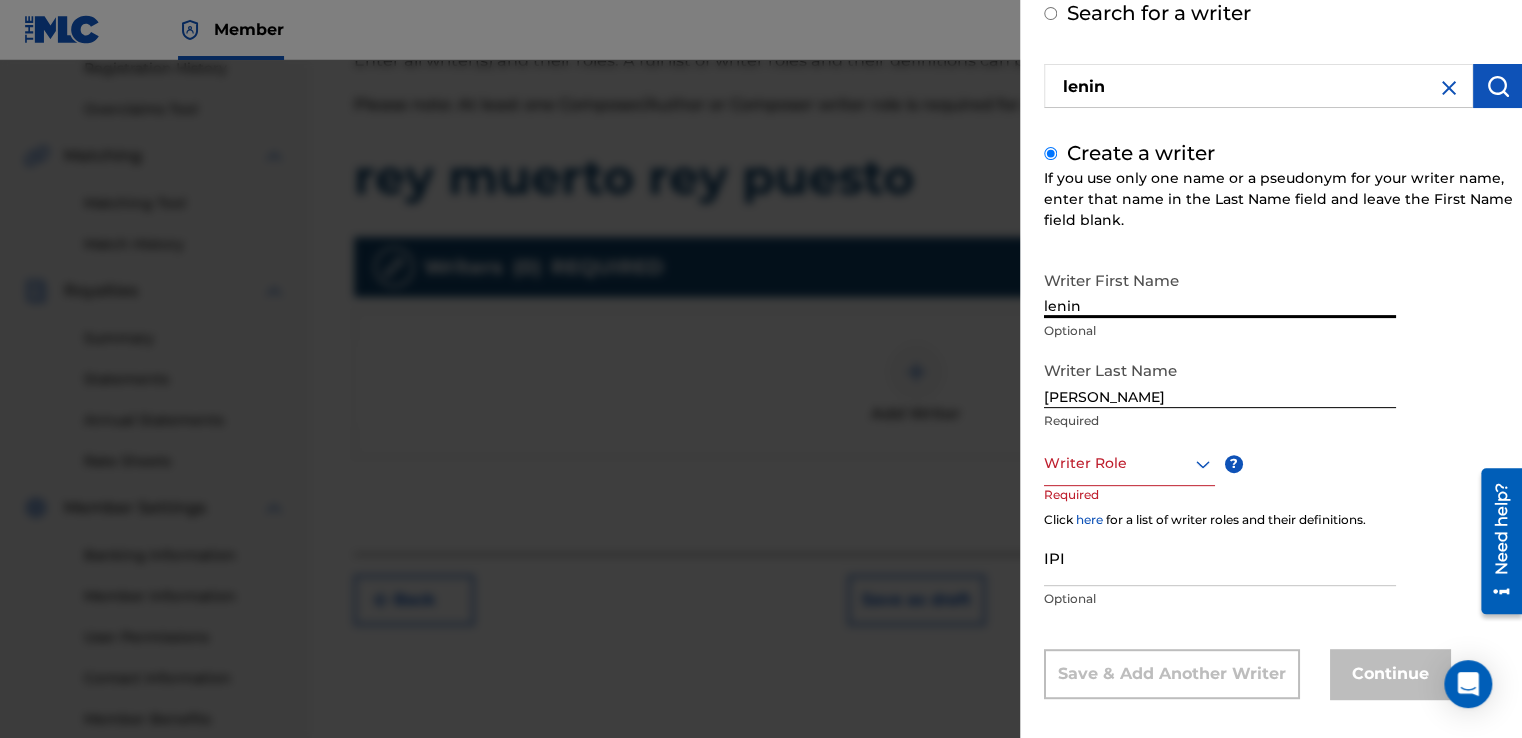 type on "lenin" 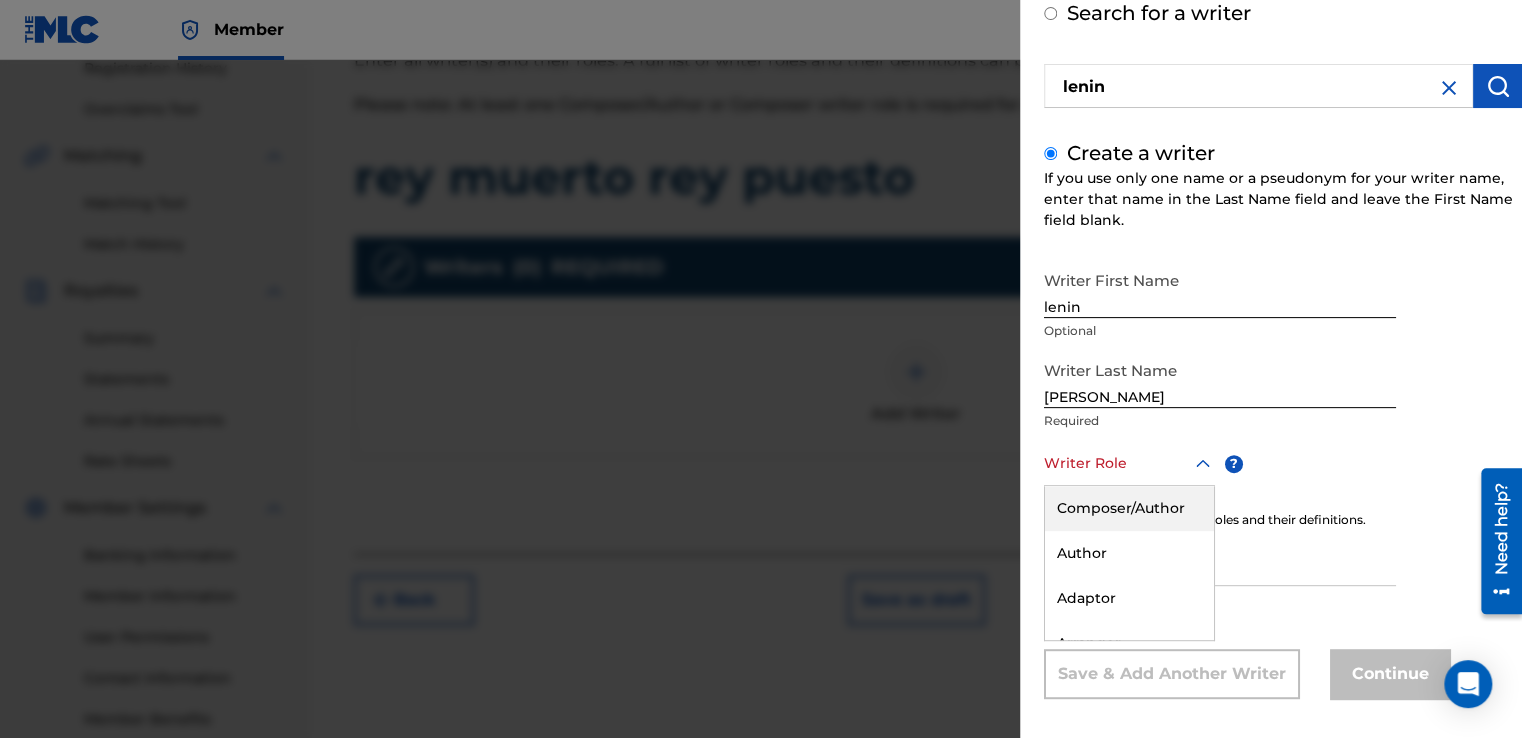 click at bounding box center (1129, 463) 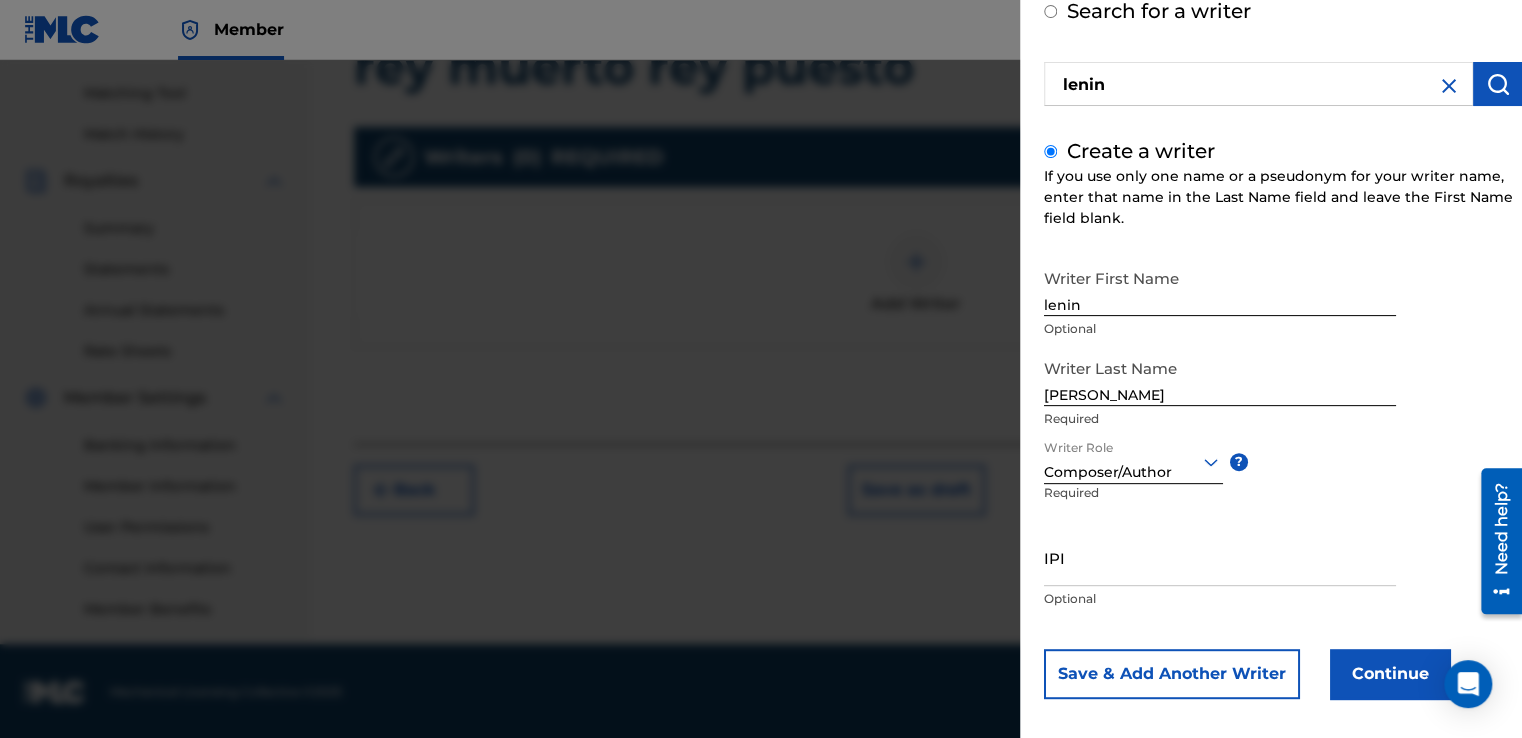 scroll, scrollTop: 501, scrollLeft: 0, axis: vertical 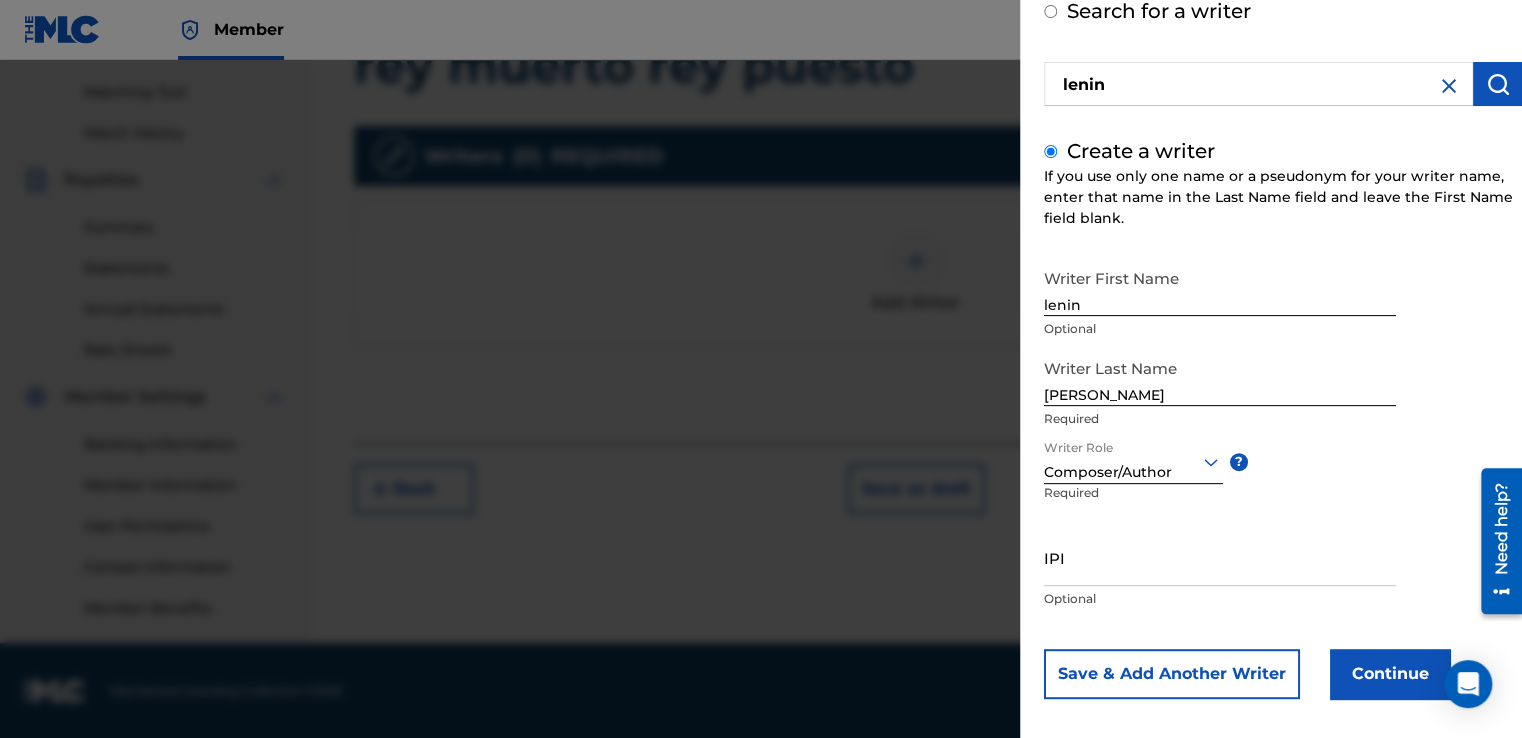 click on "Continue" at bounding box center (1390, 674) 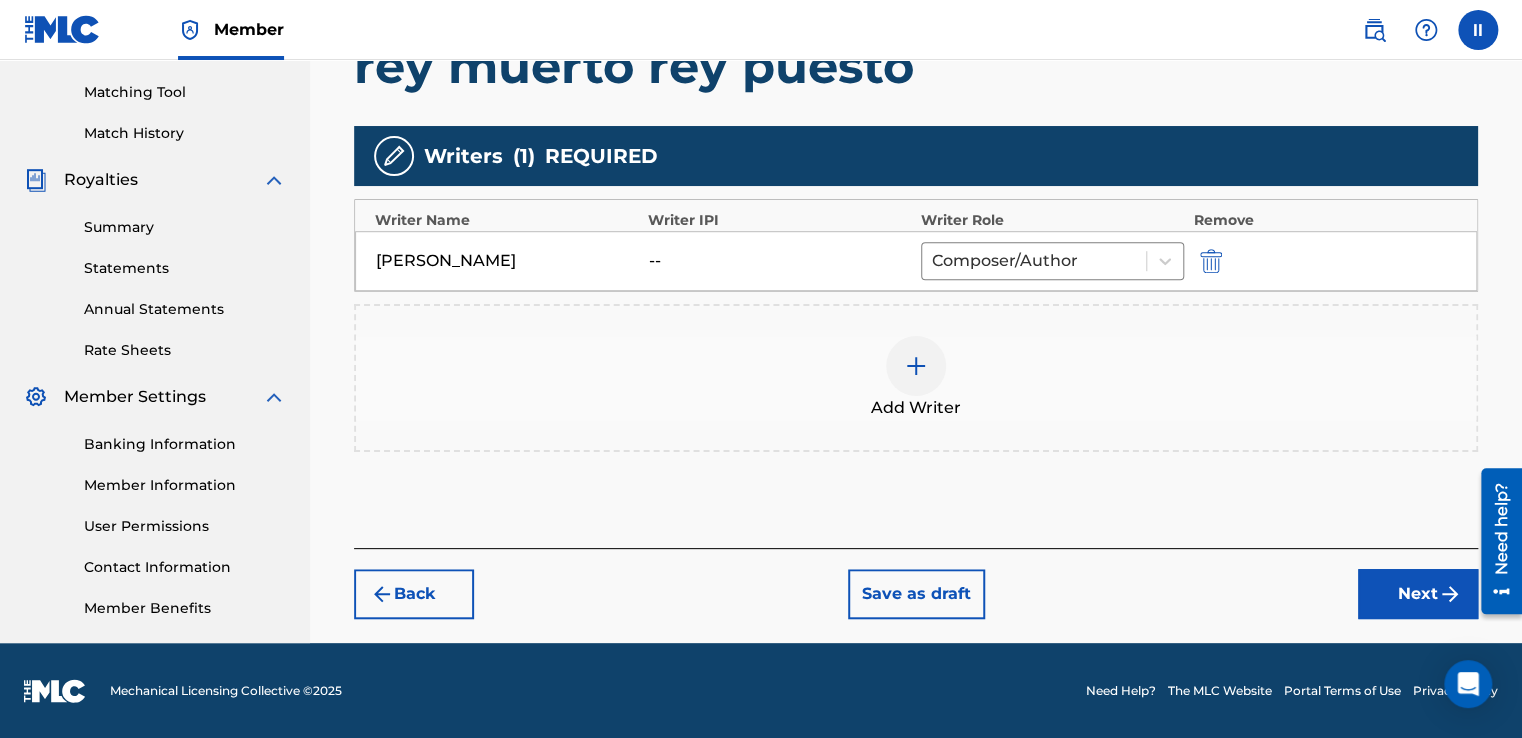 click on "Next" at bounding box center [1418, 594] 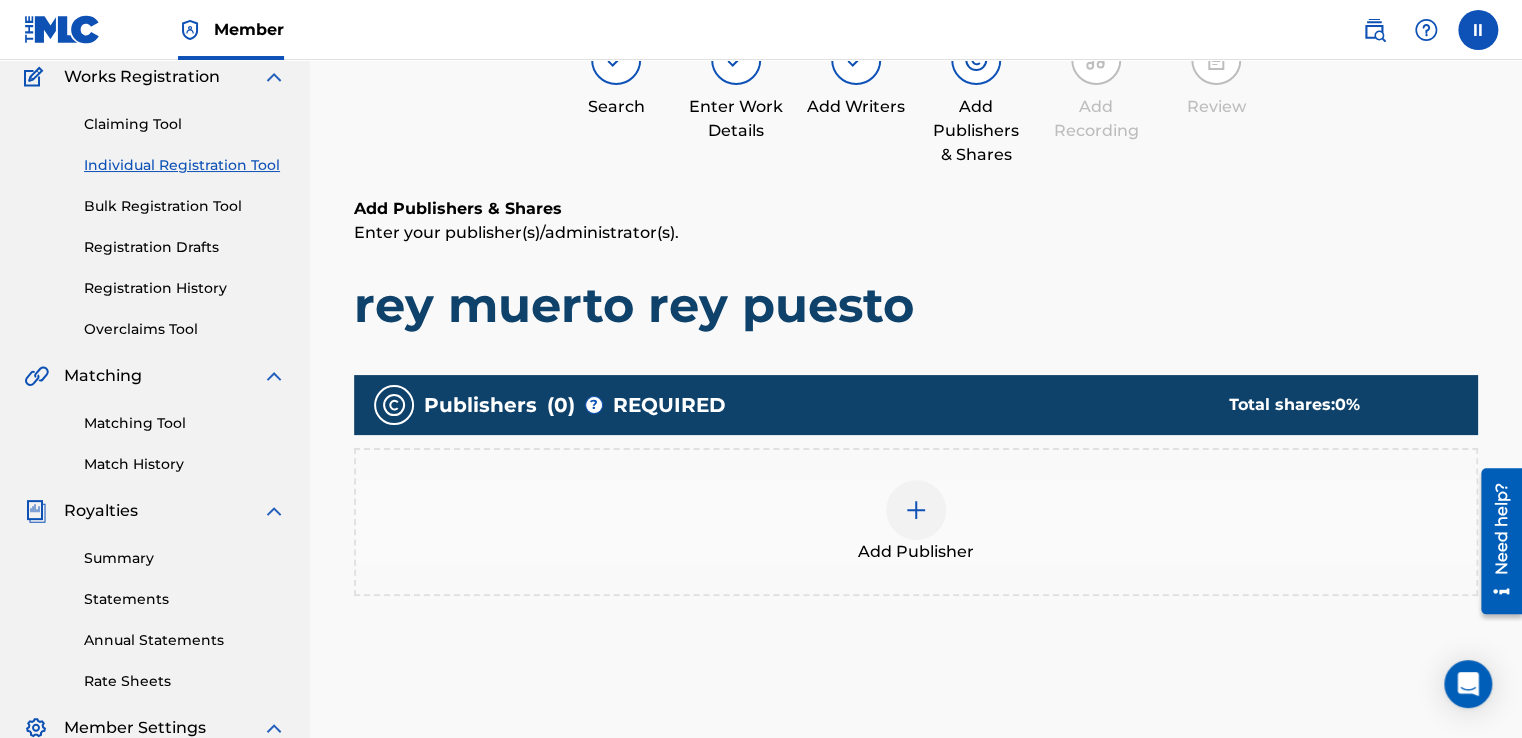 scroll, scrollTop: 290, scrollLeft: 0, axis: vertical 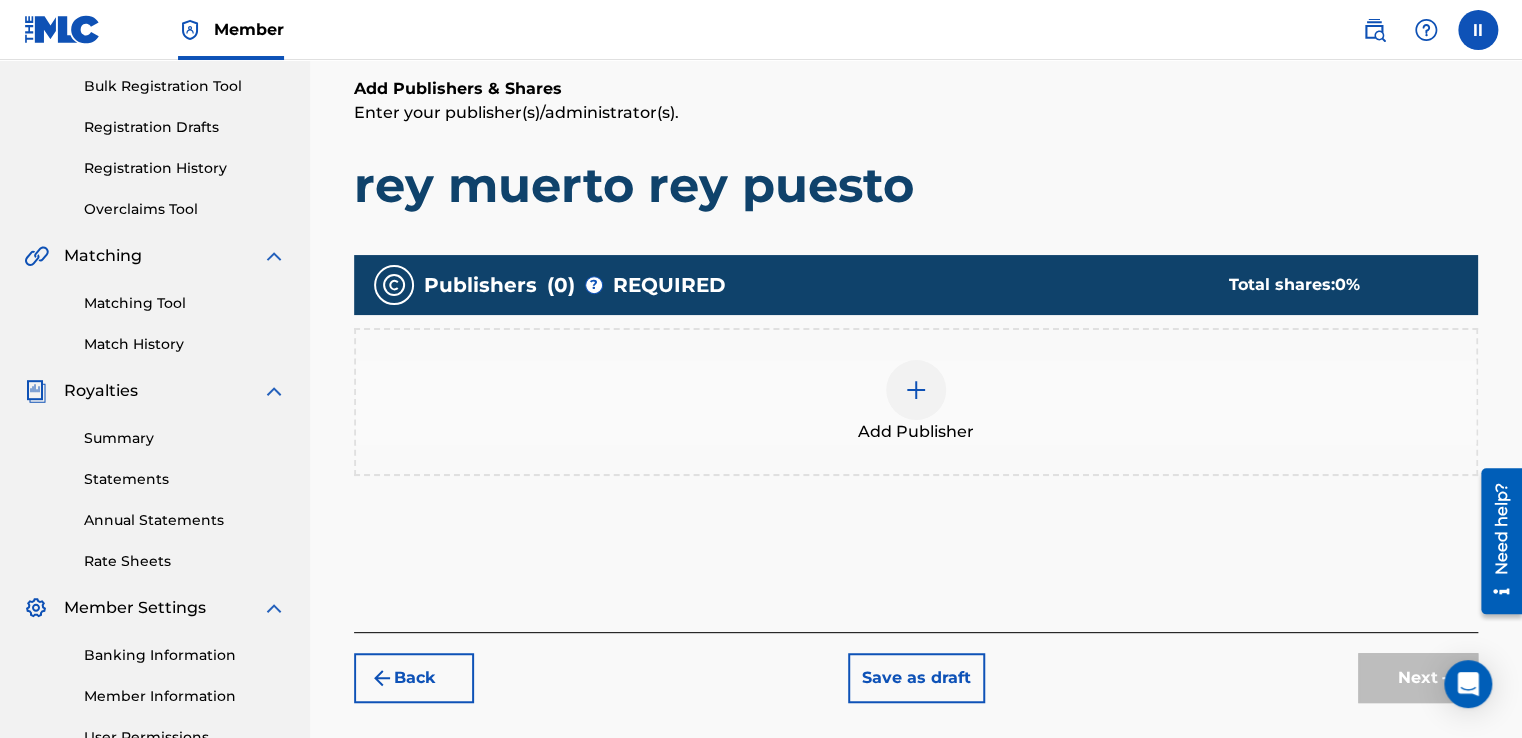 click at bounding box center (916, 390) 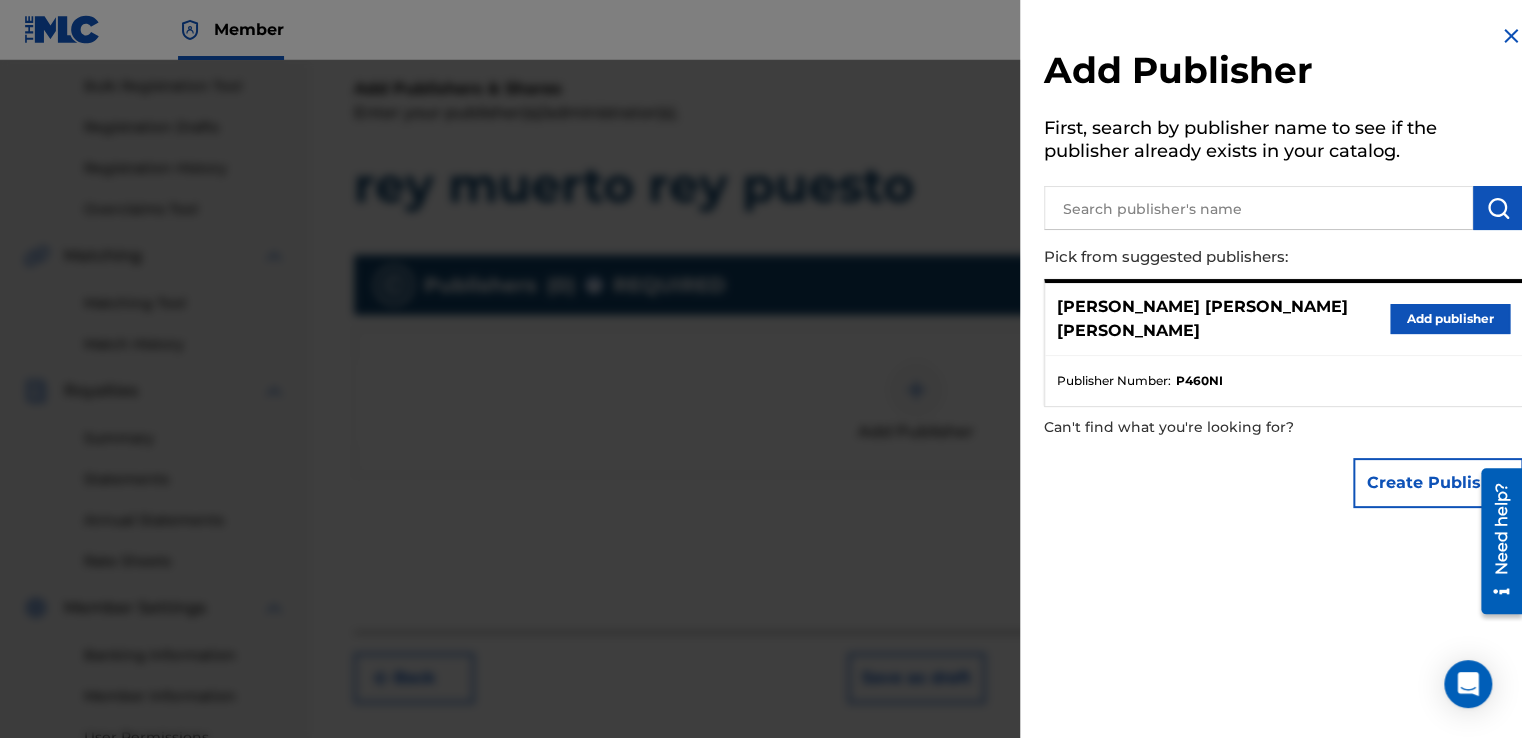 click on "Add publisher" at bounding box center (1450, 319) 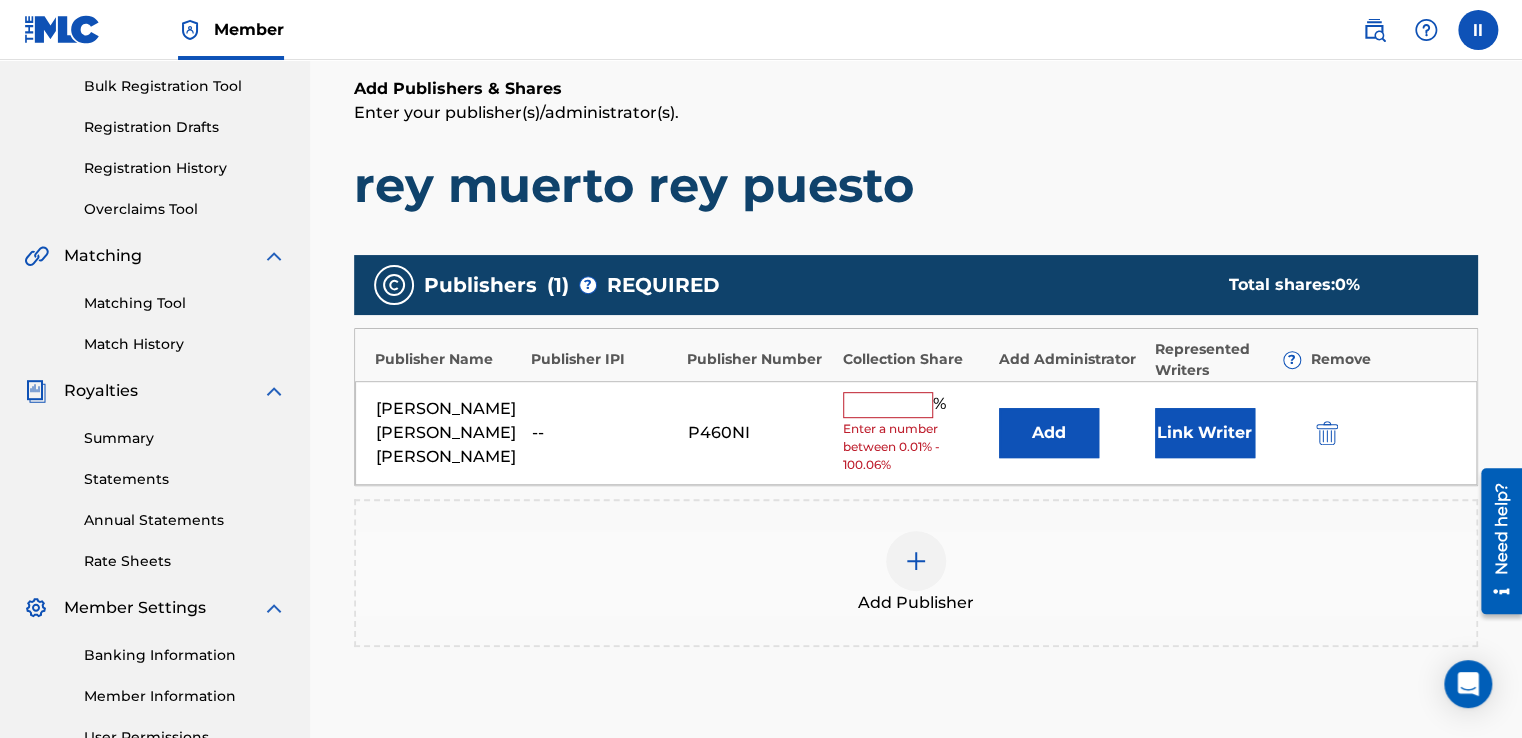 click at bounding box center (888, 405) 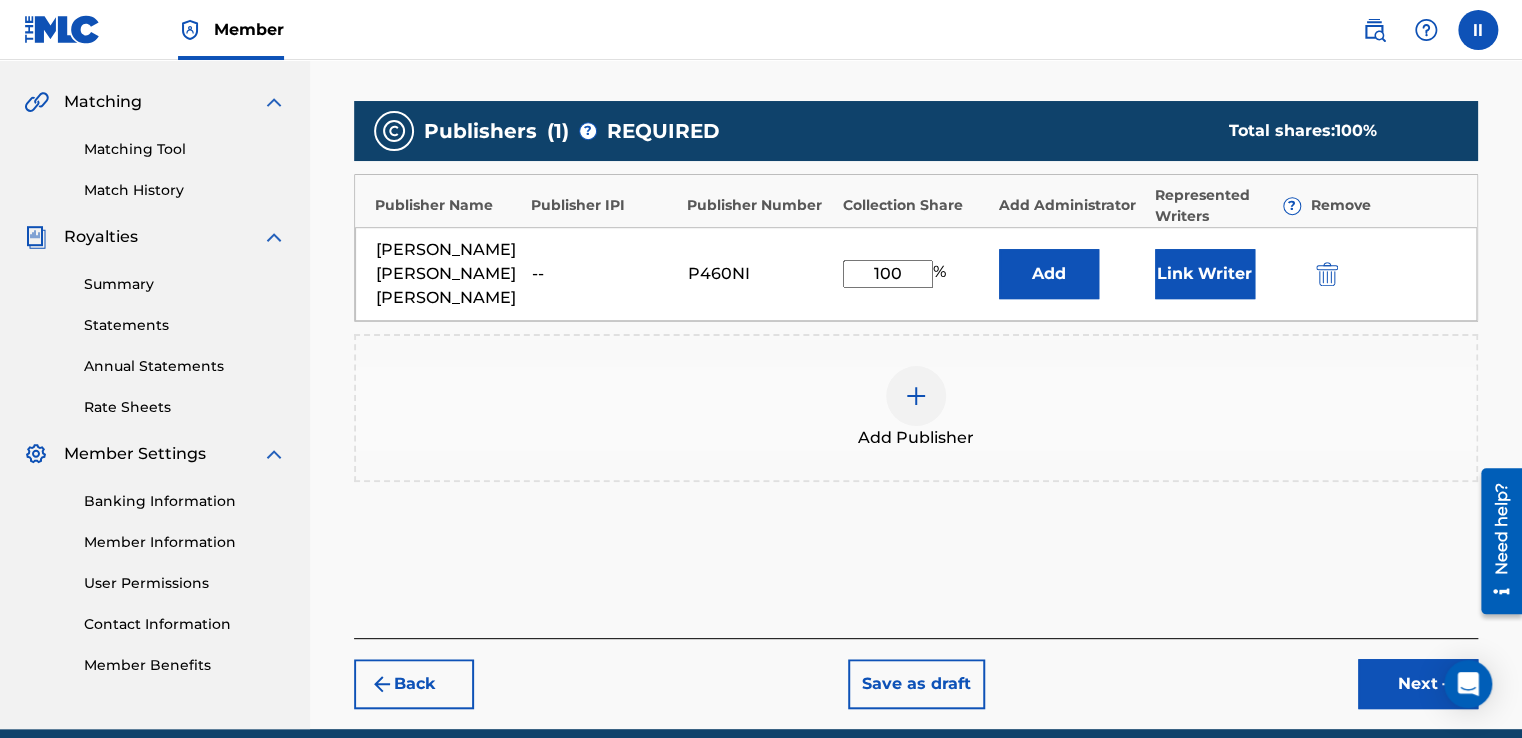 scroll, scrollTop: 490, scrollLeft: 0, axis: vertical 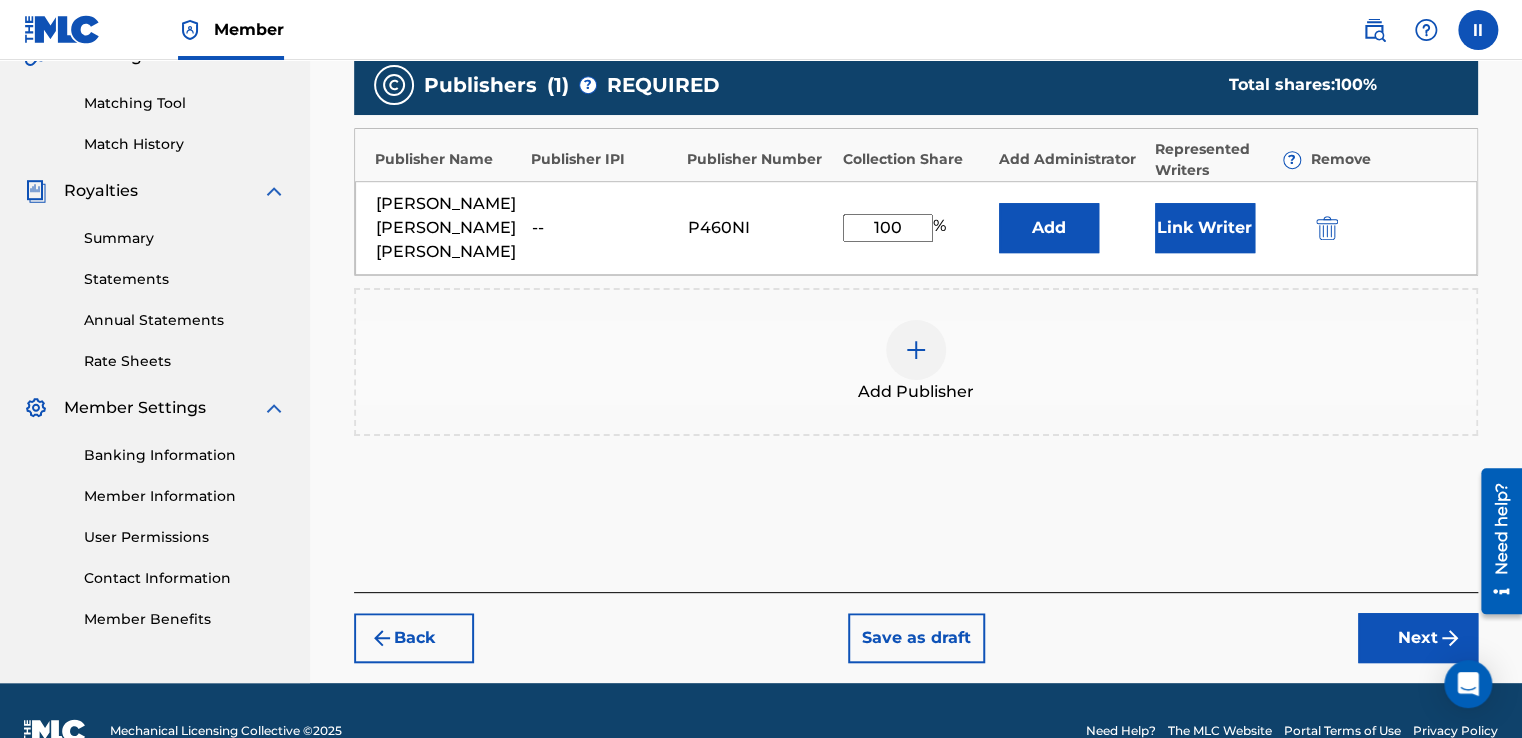 click on "Next" at bounding box center (1418, 638) 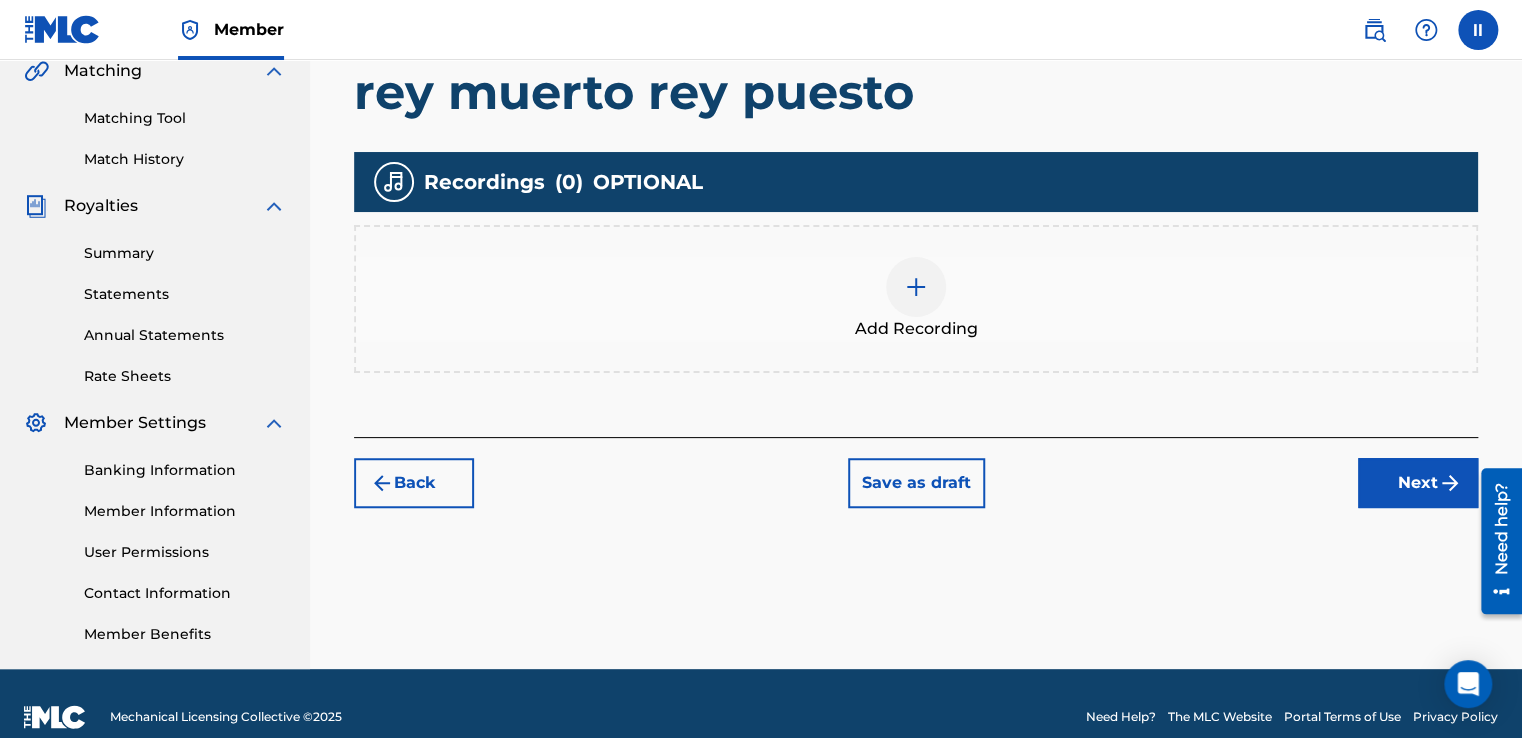 scroll, scrollTop: 490, scrollLeft: 0, axis: vertical 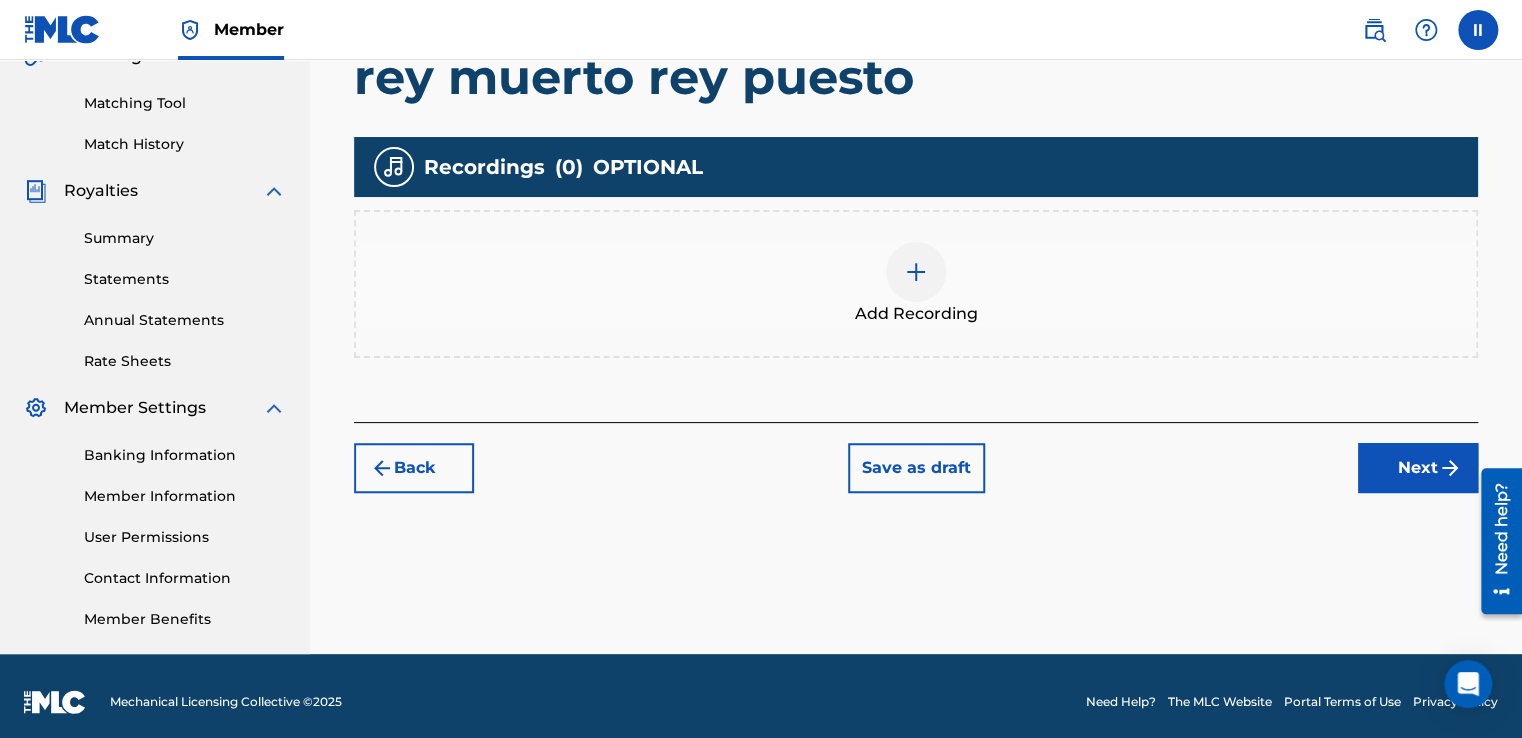click at bounding box center [916, 272] 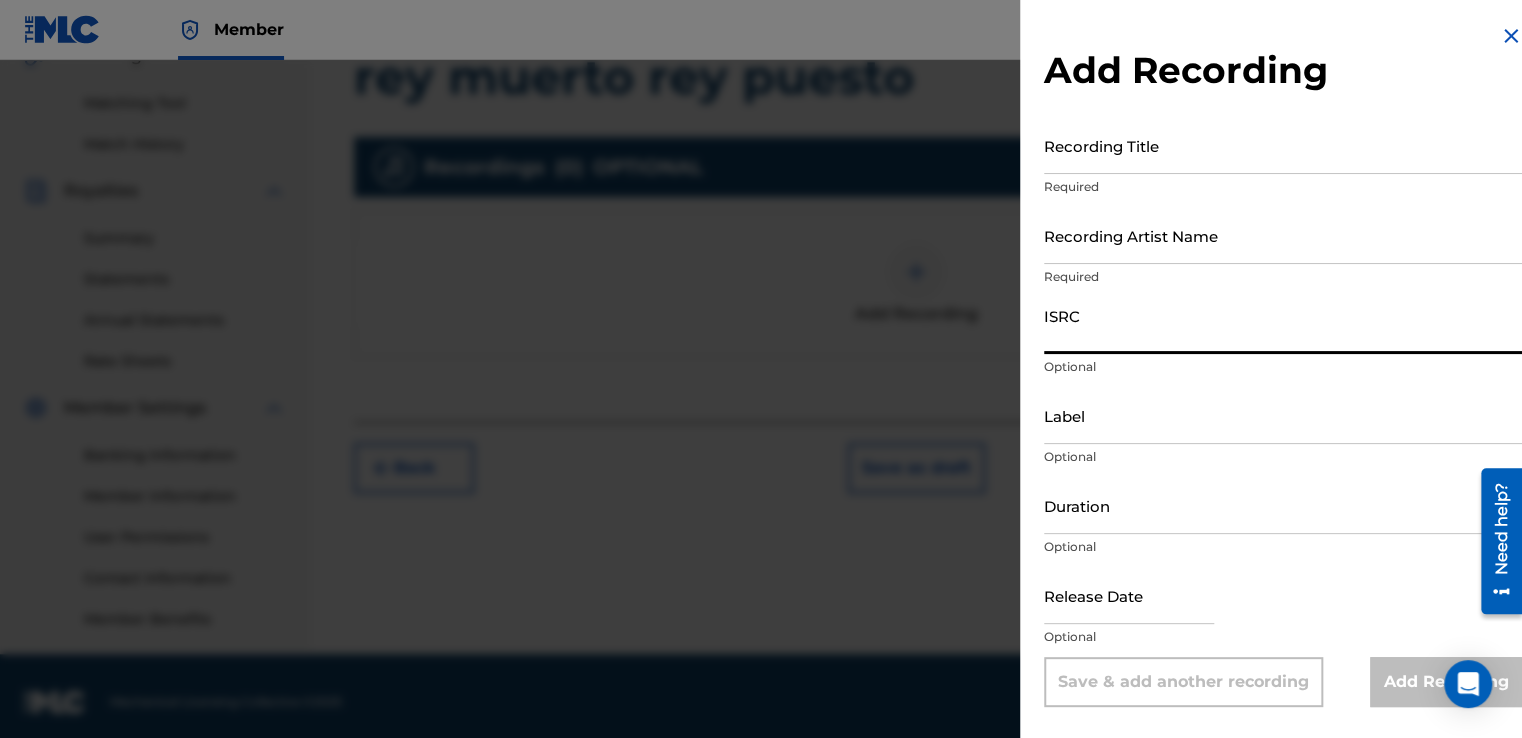click on "ISRC" at bounding box center [1283, 325] 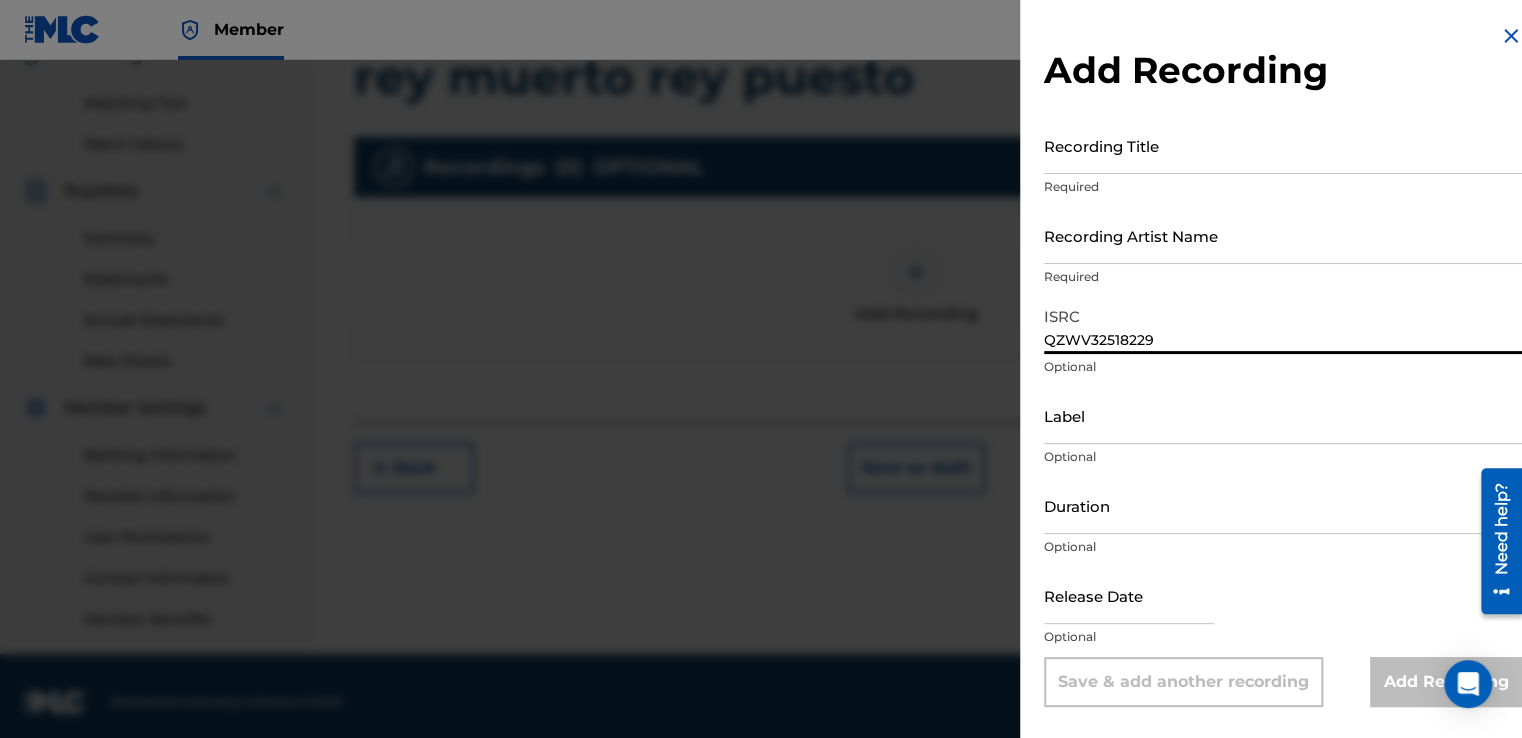 type on "QZWV32518229" 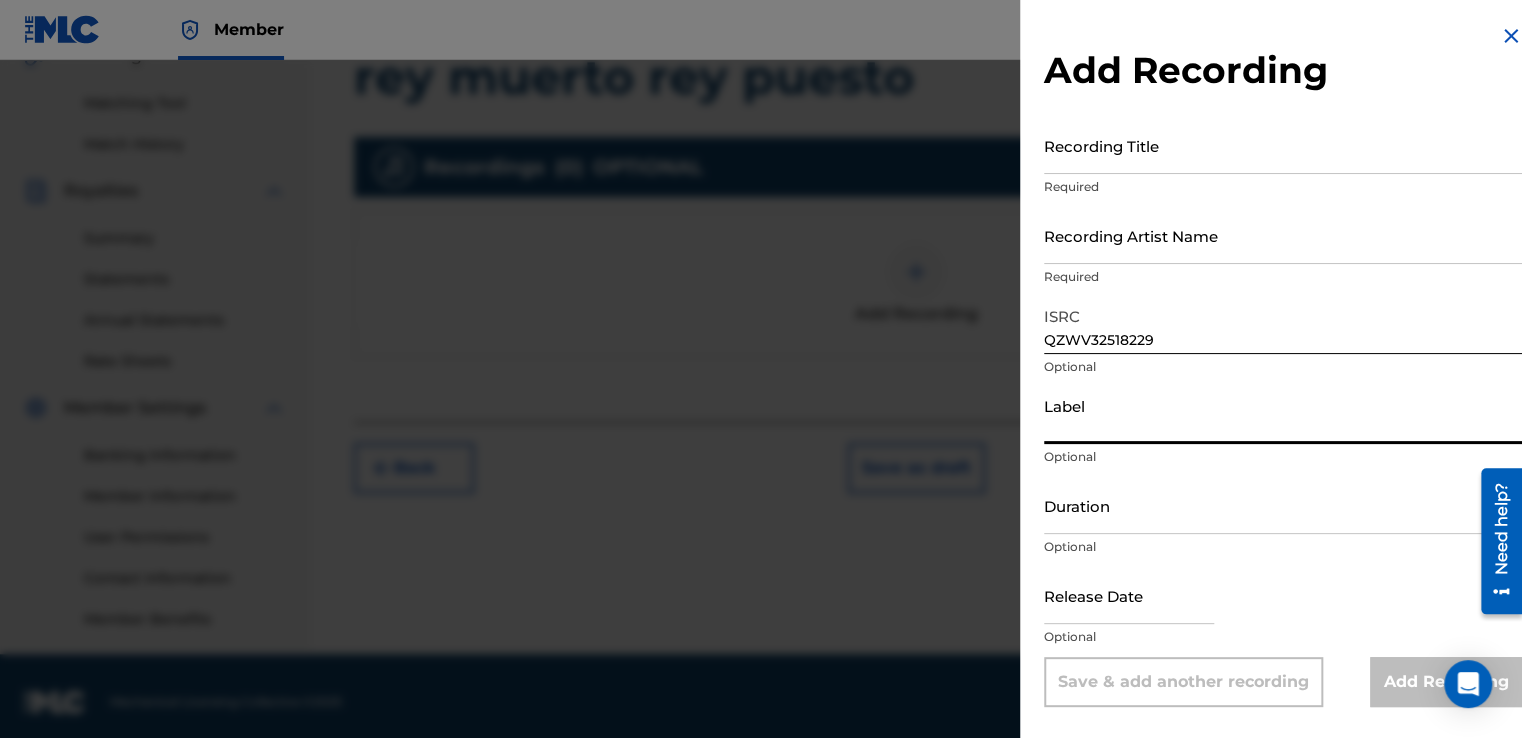 click on "Label" at bounding box center [1283, 415] 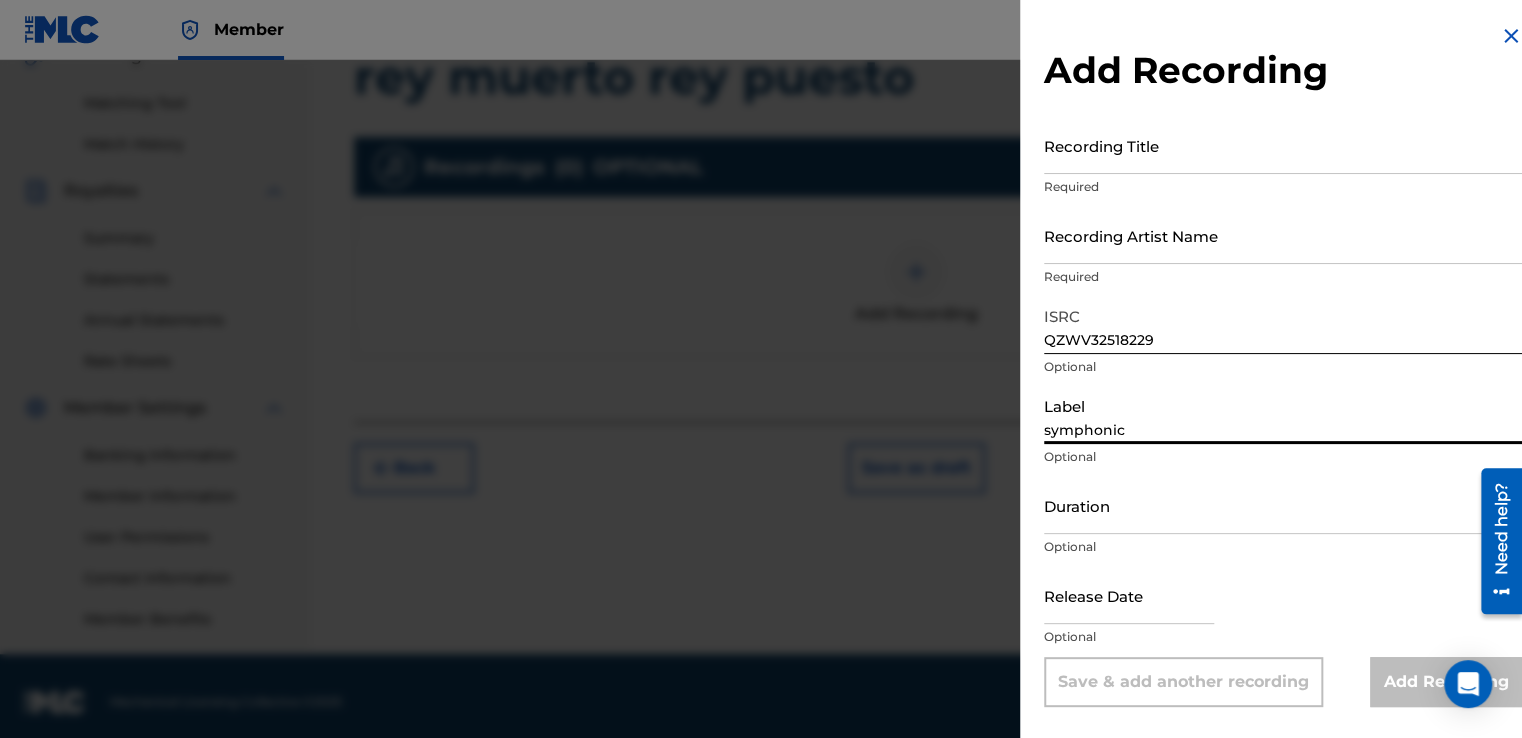 type on "V240" 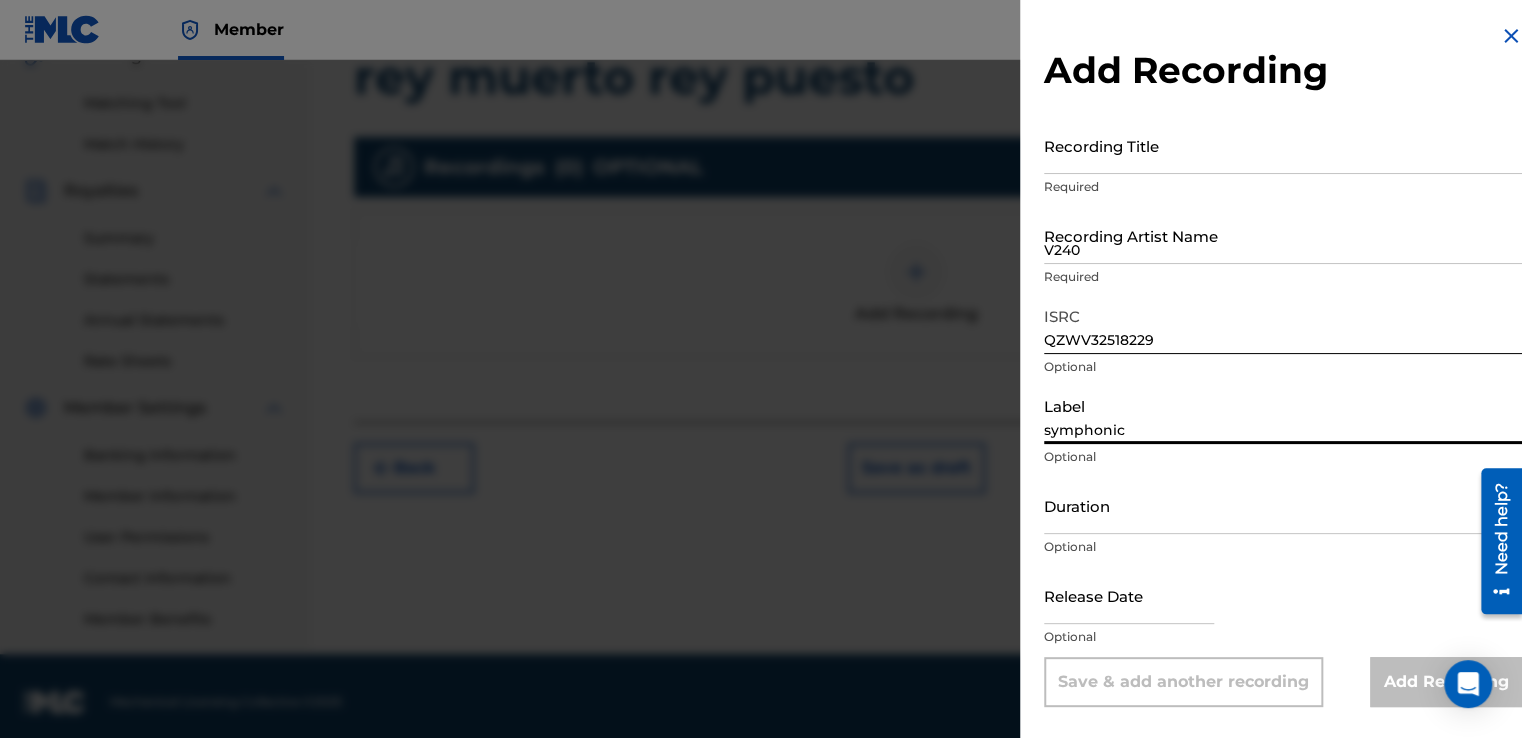 type on "[DATE]" 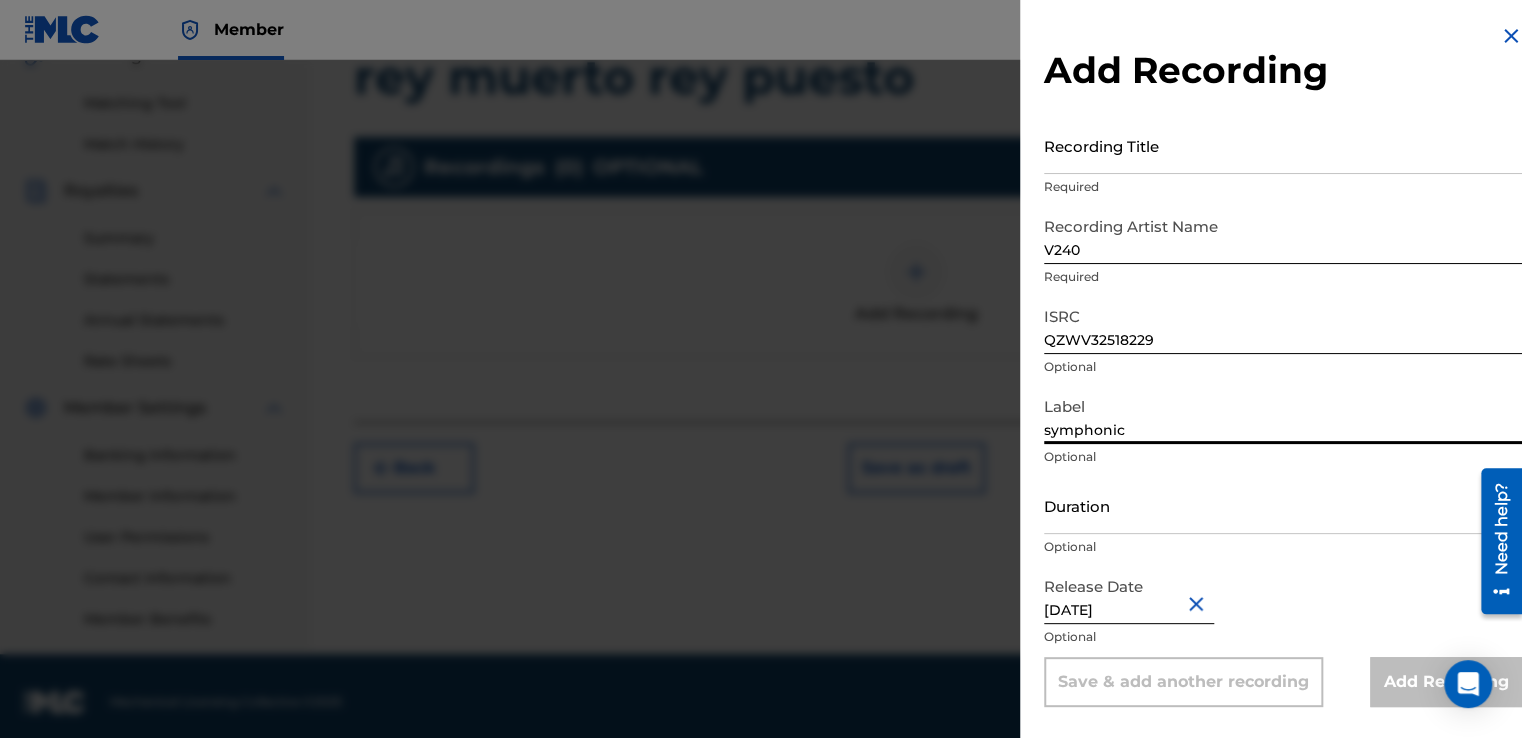 click on "V240" at bounding box center (1283, 235) 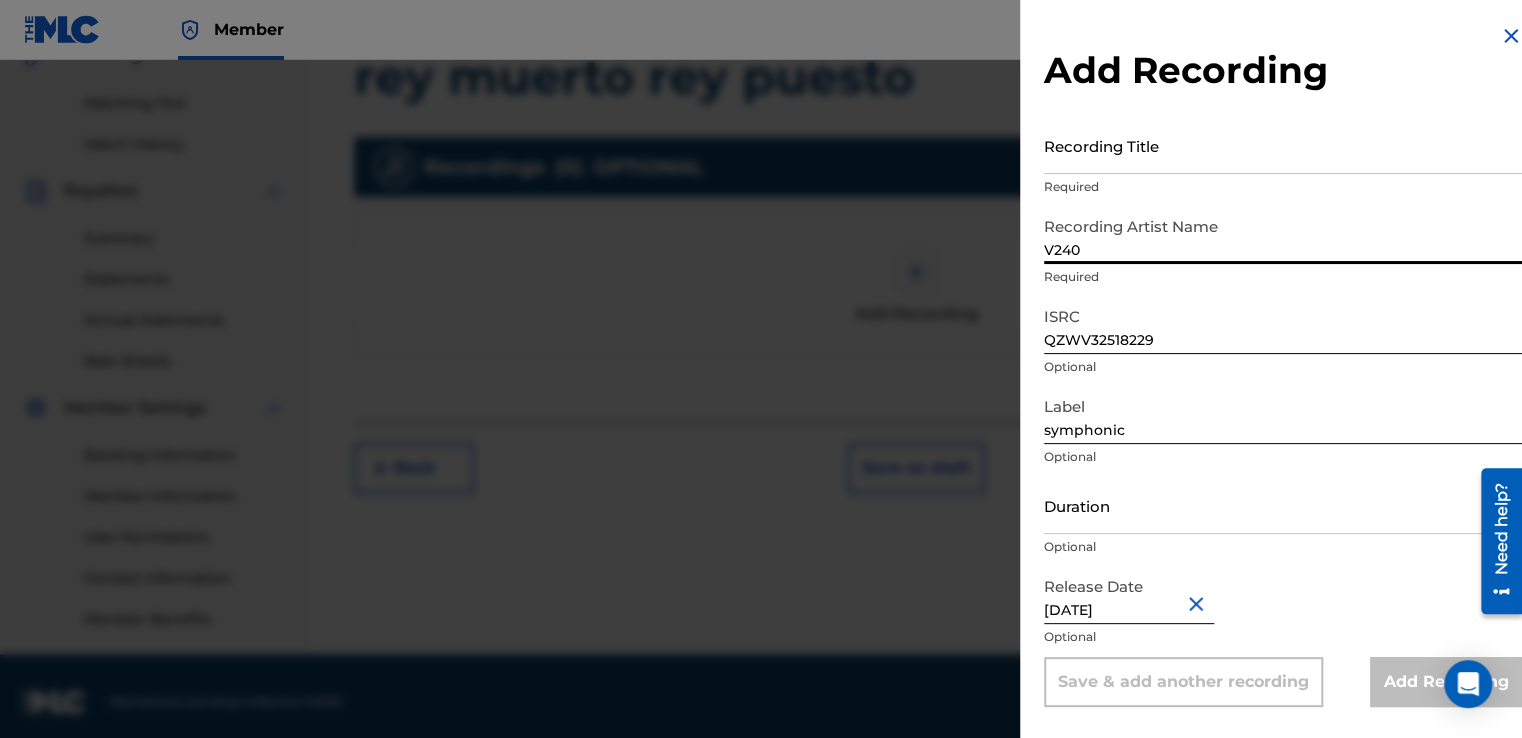 click on "V240" at bounding box center [1283, 235] 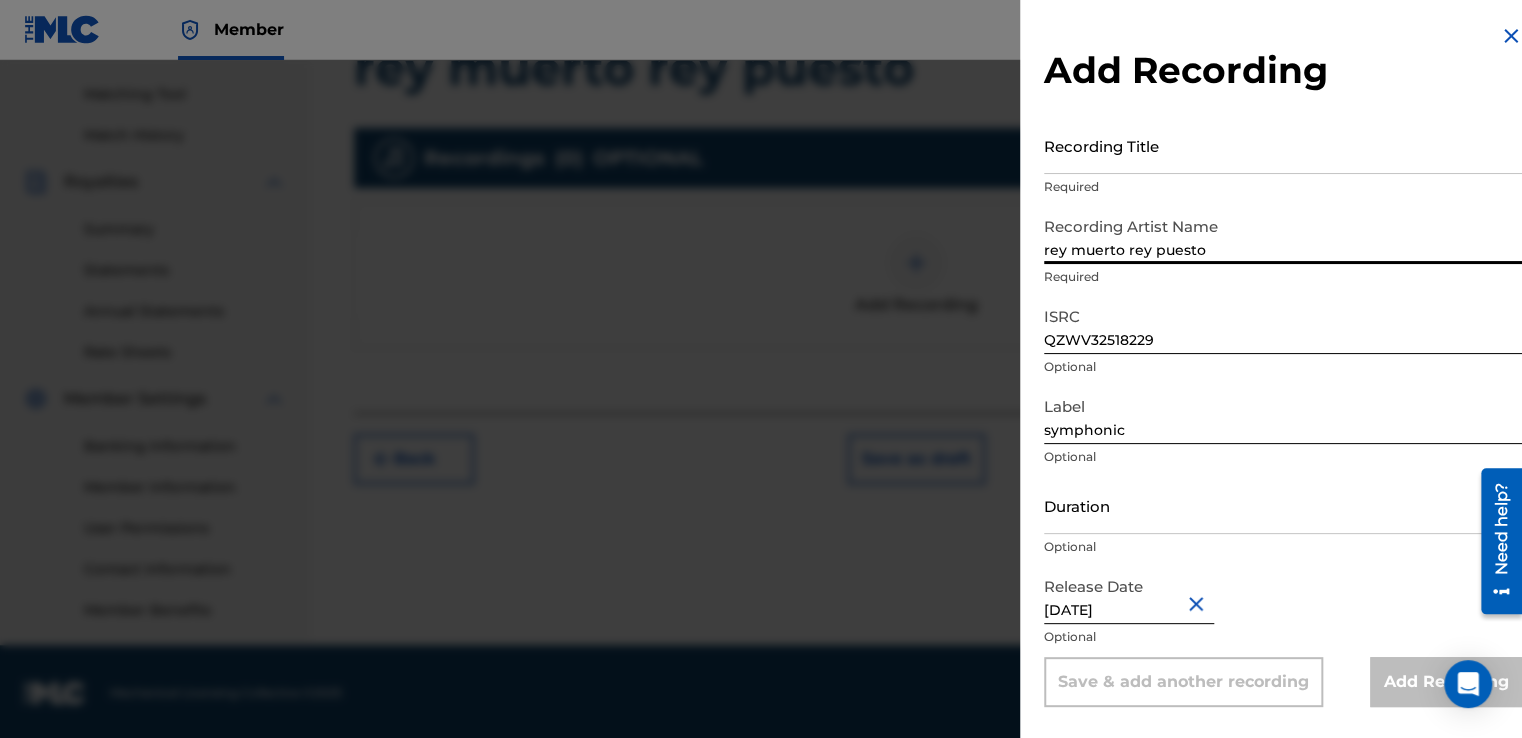 scroll, scrollTop: 501, scrollLeft: 0, axis: vertical 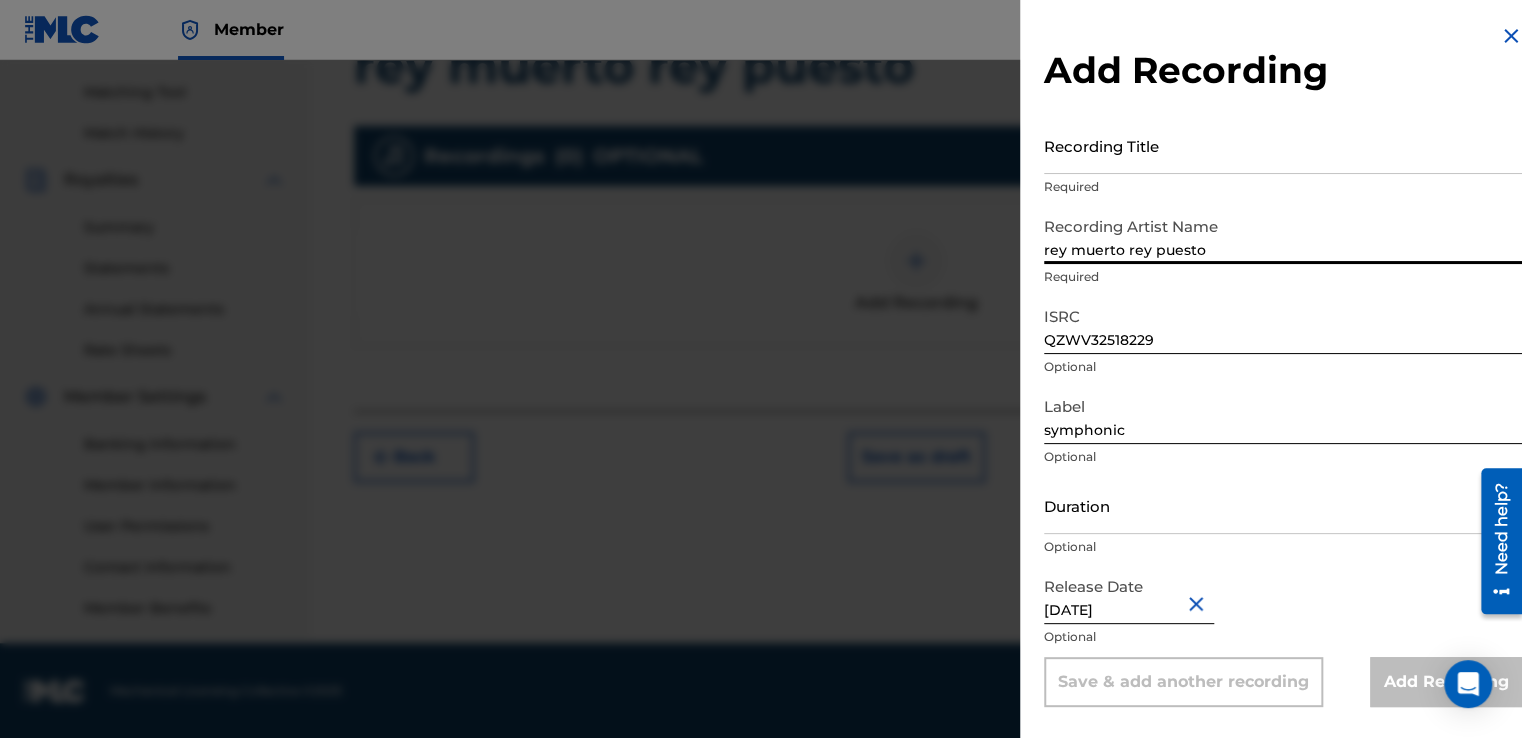 type on "rey muerto rey puesto" 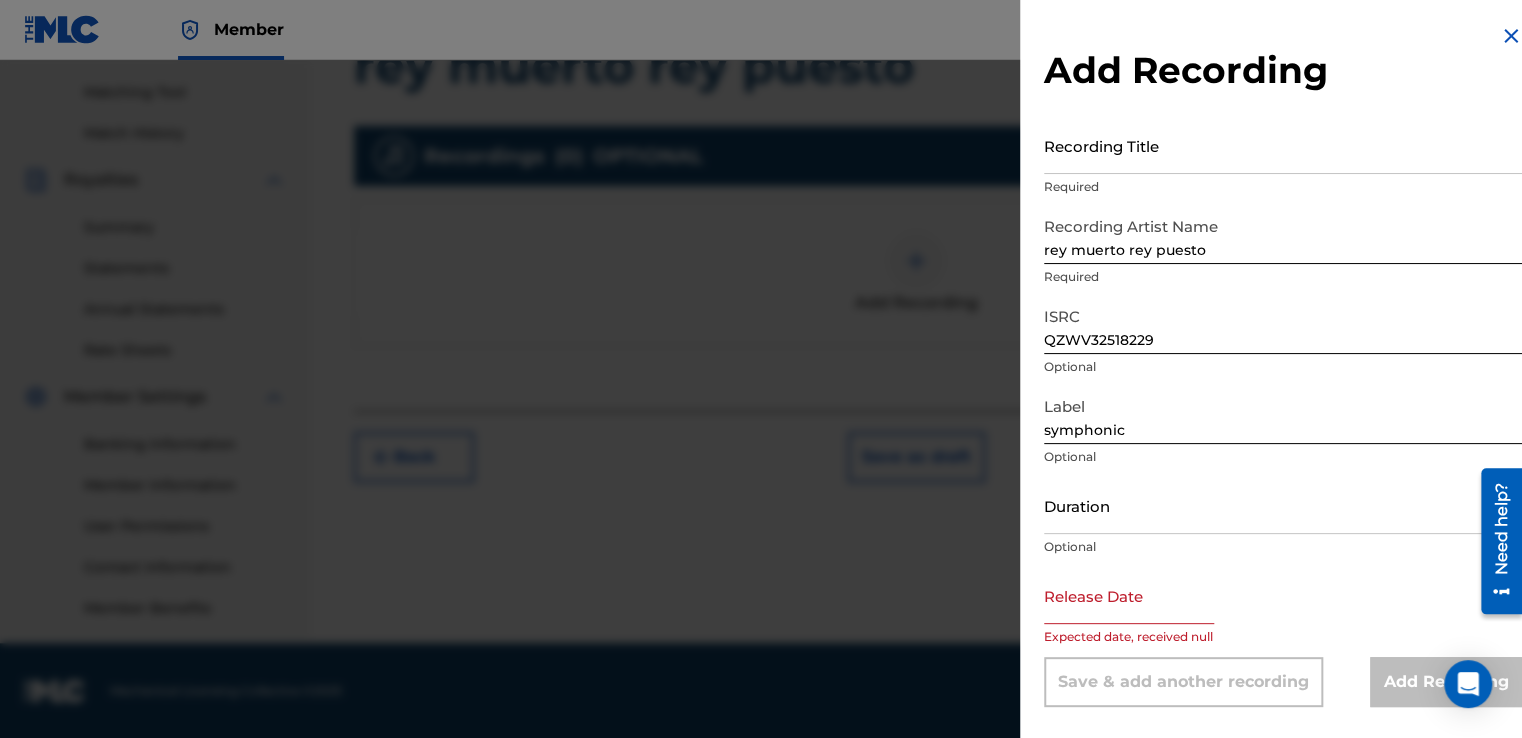 click on "Expected date, received null" at bounding box center [1283, 637] 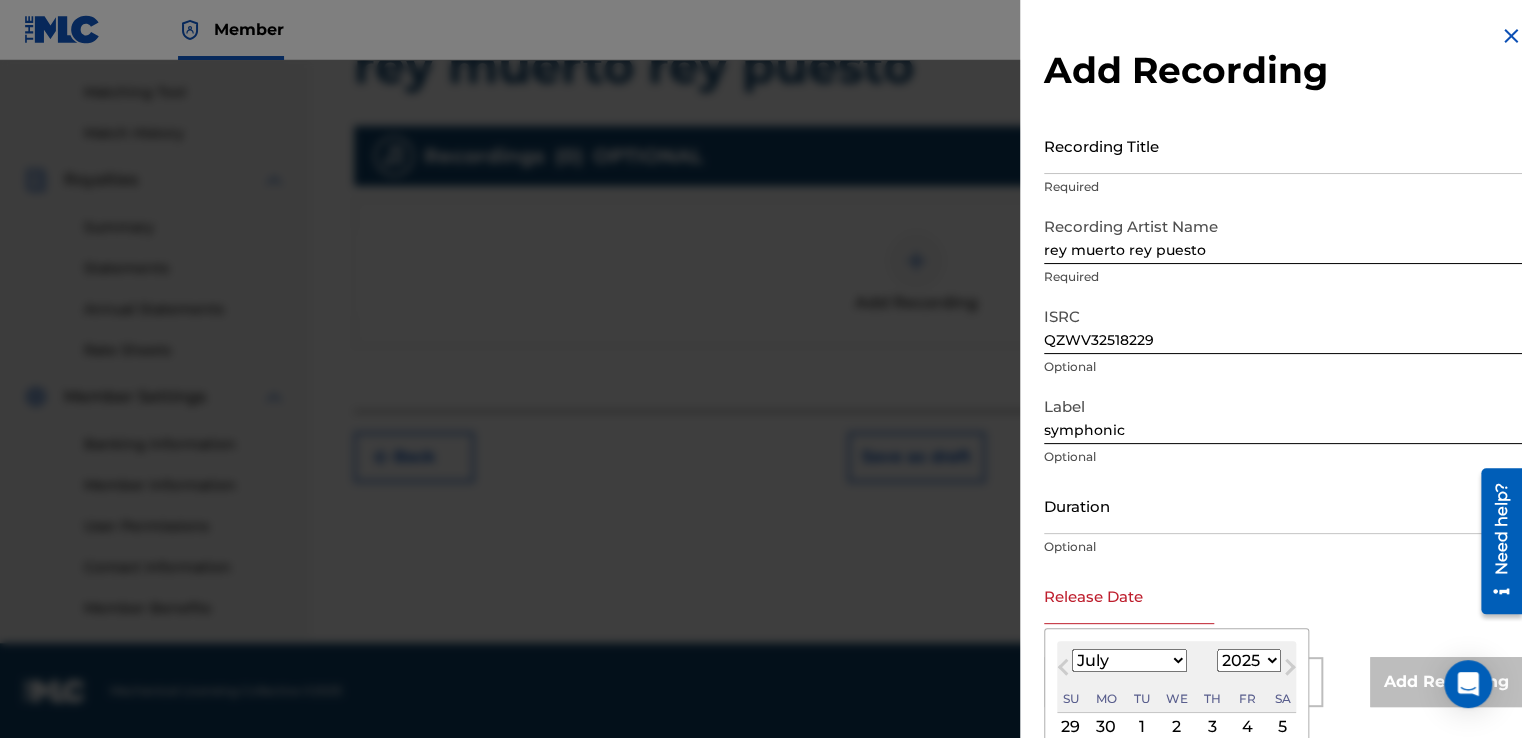 click on "January February March April May June July August September October November December" at bounding box center (1129, 660) 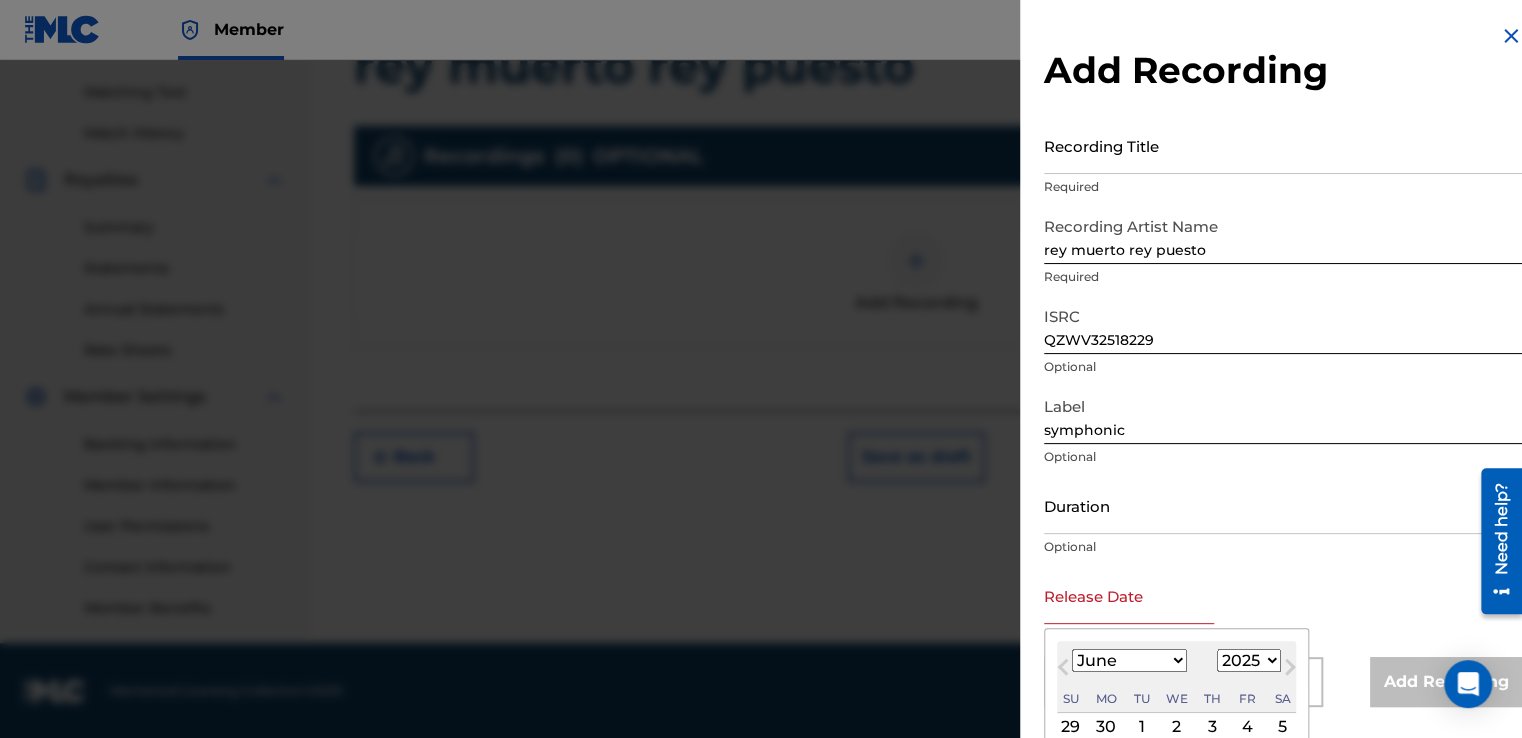 click on "January February March April May June July August September October November December" at bounding box center [1129, 660] 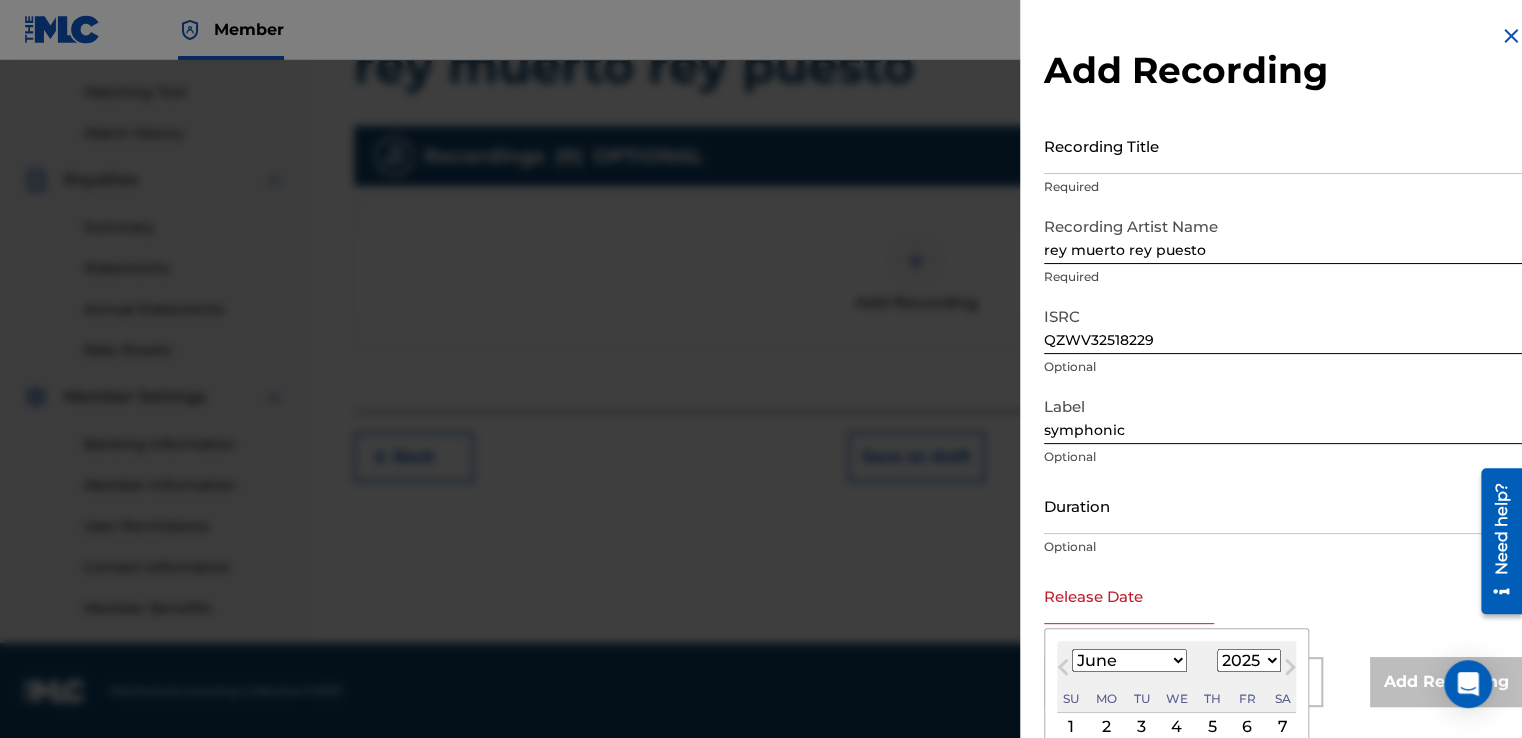 scroll, scrollTop: 151, scrollLeft: 0, axis: vertical 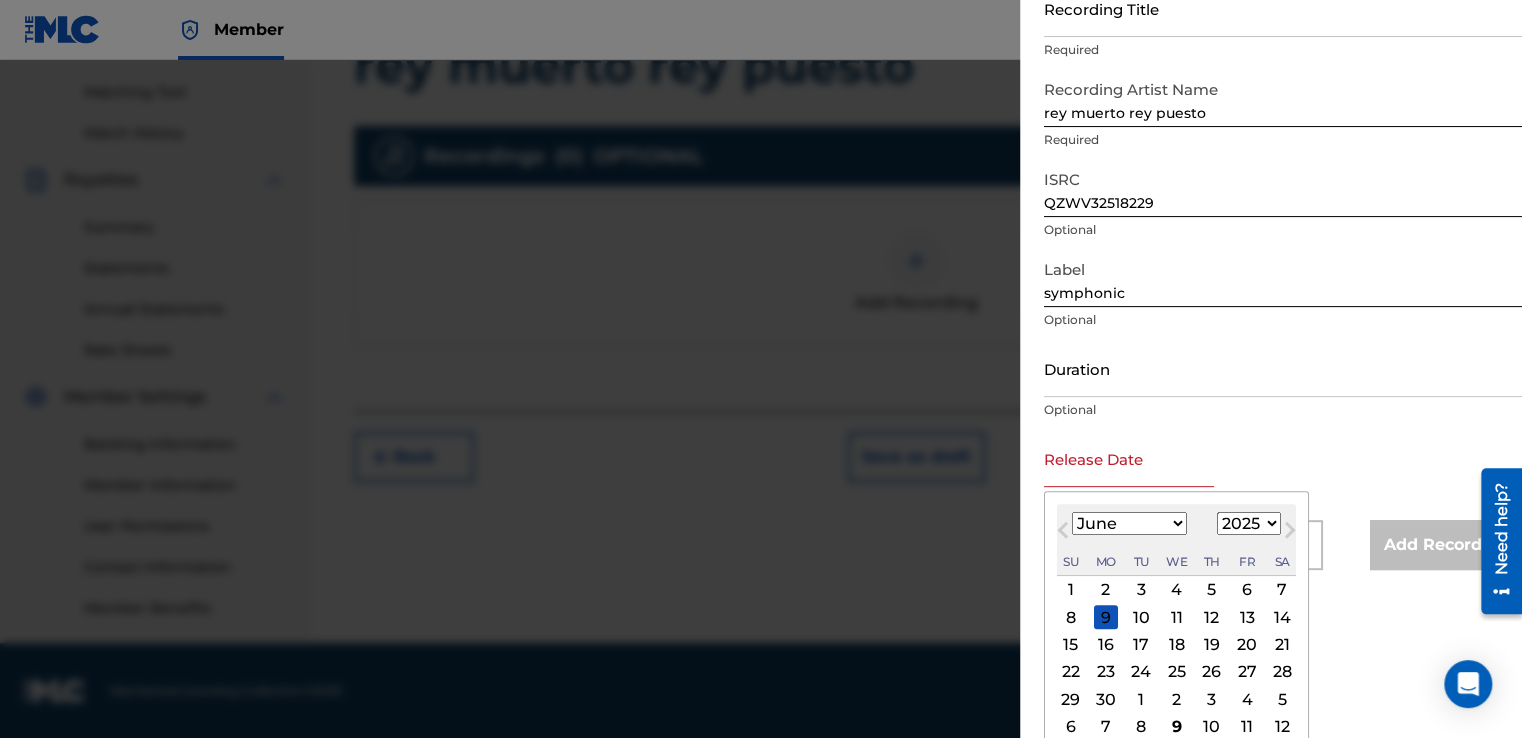 click on "16" at bounding box center (1106, 645) 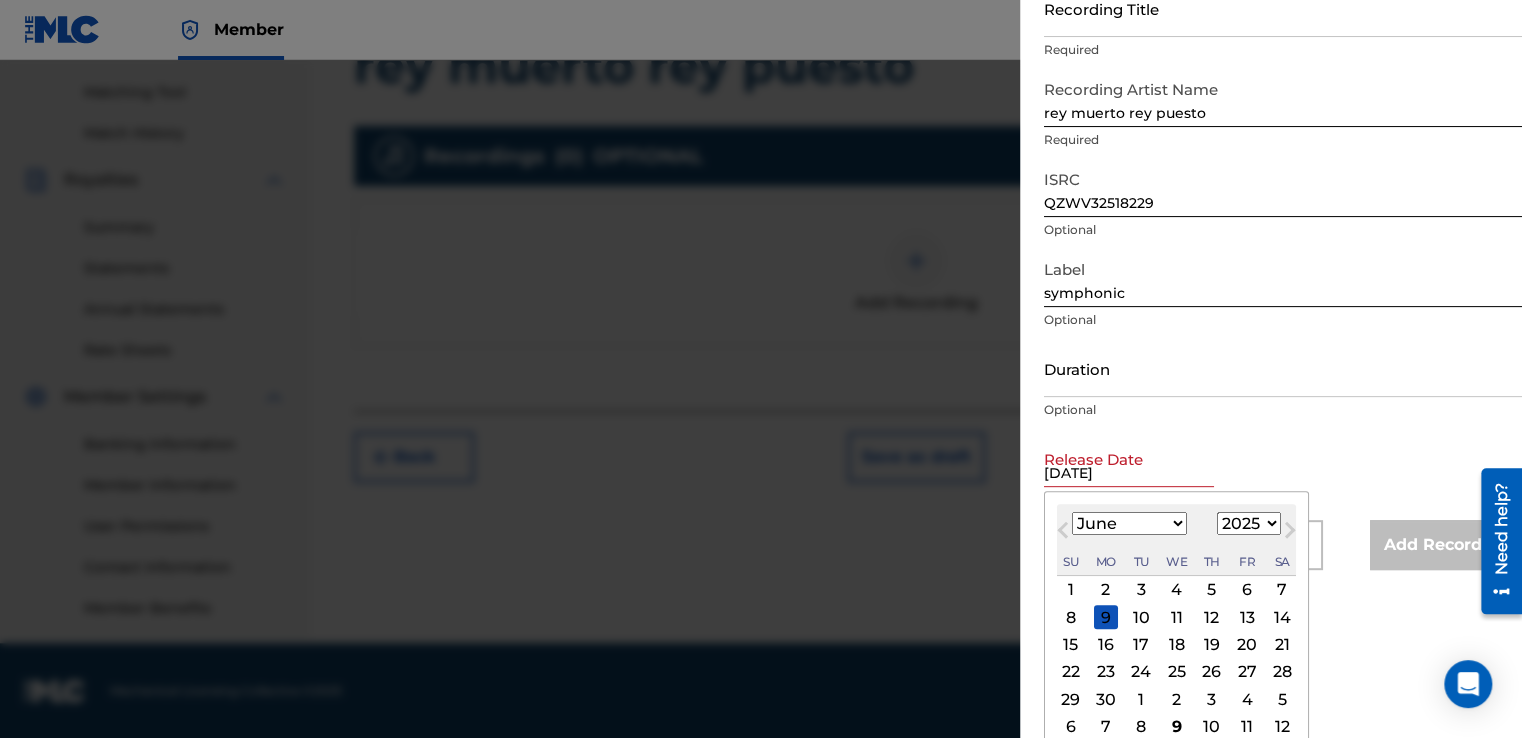 scroll, scrollTop: 0, scrollLeft: 0, axis: both 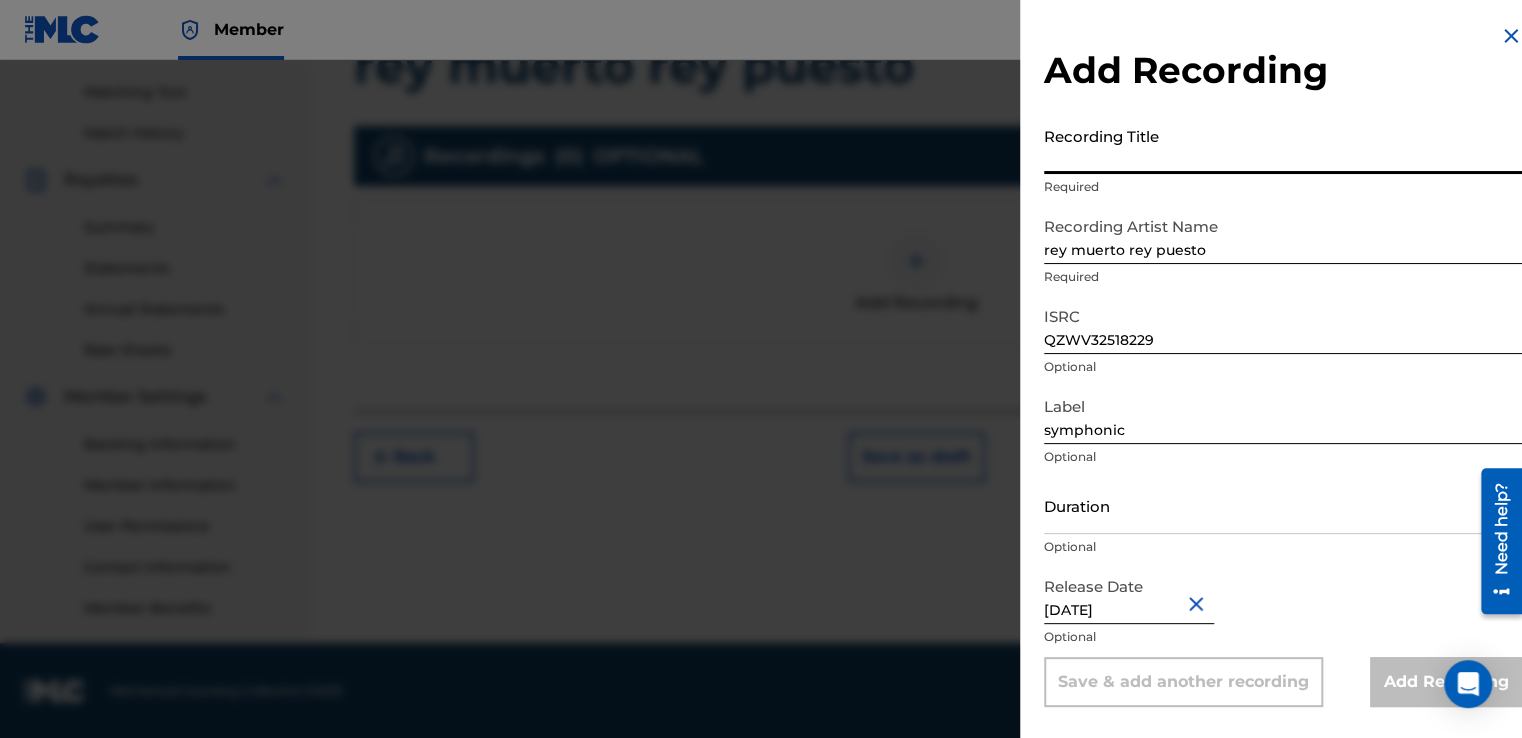 click on "Recording Title" at bounding box center [1283, 145] 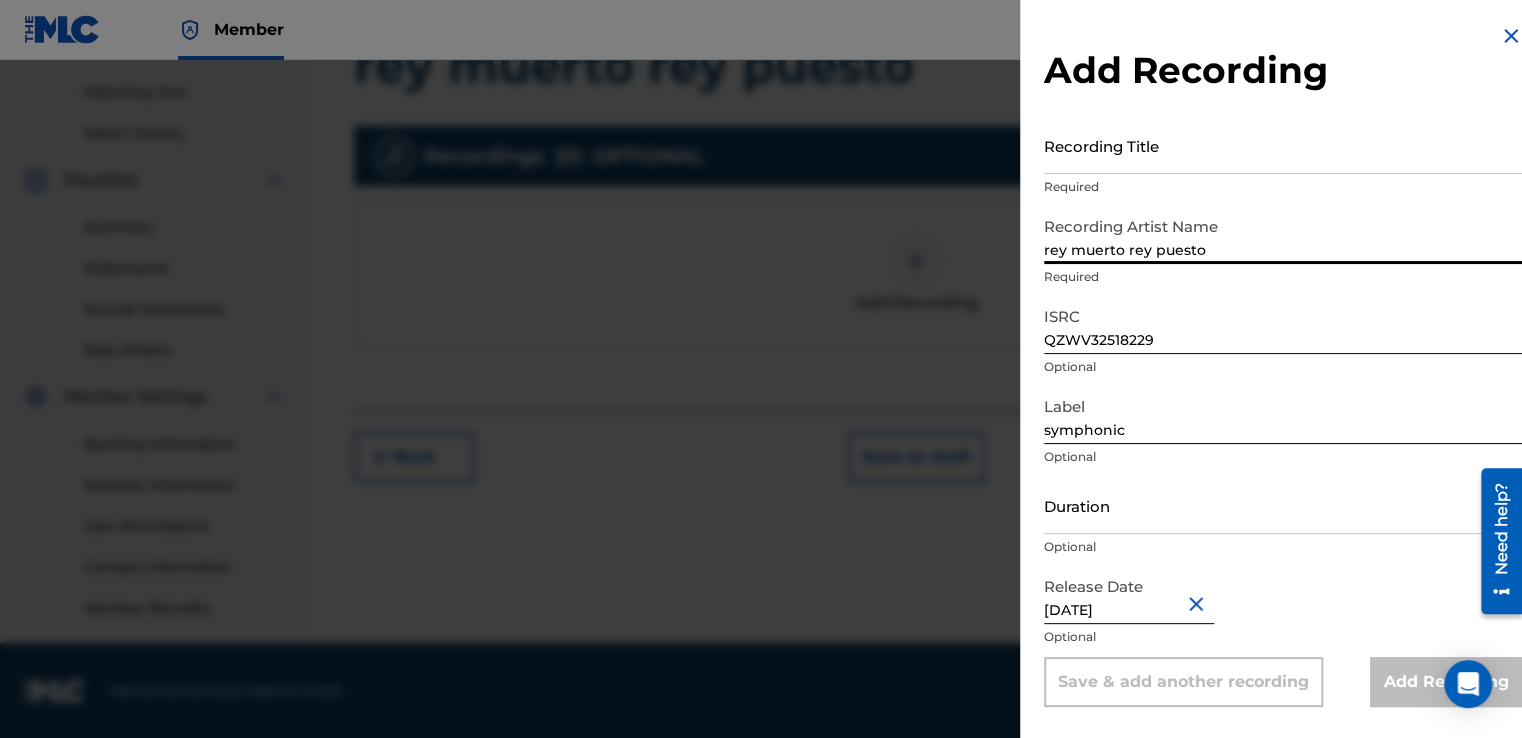click on "rey muerto rey puesto" at bounding box center (1283, 235) 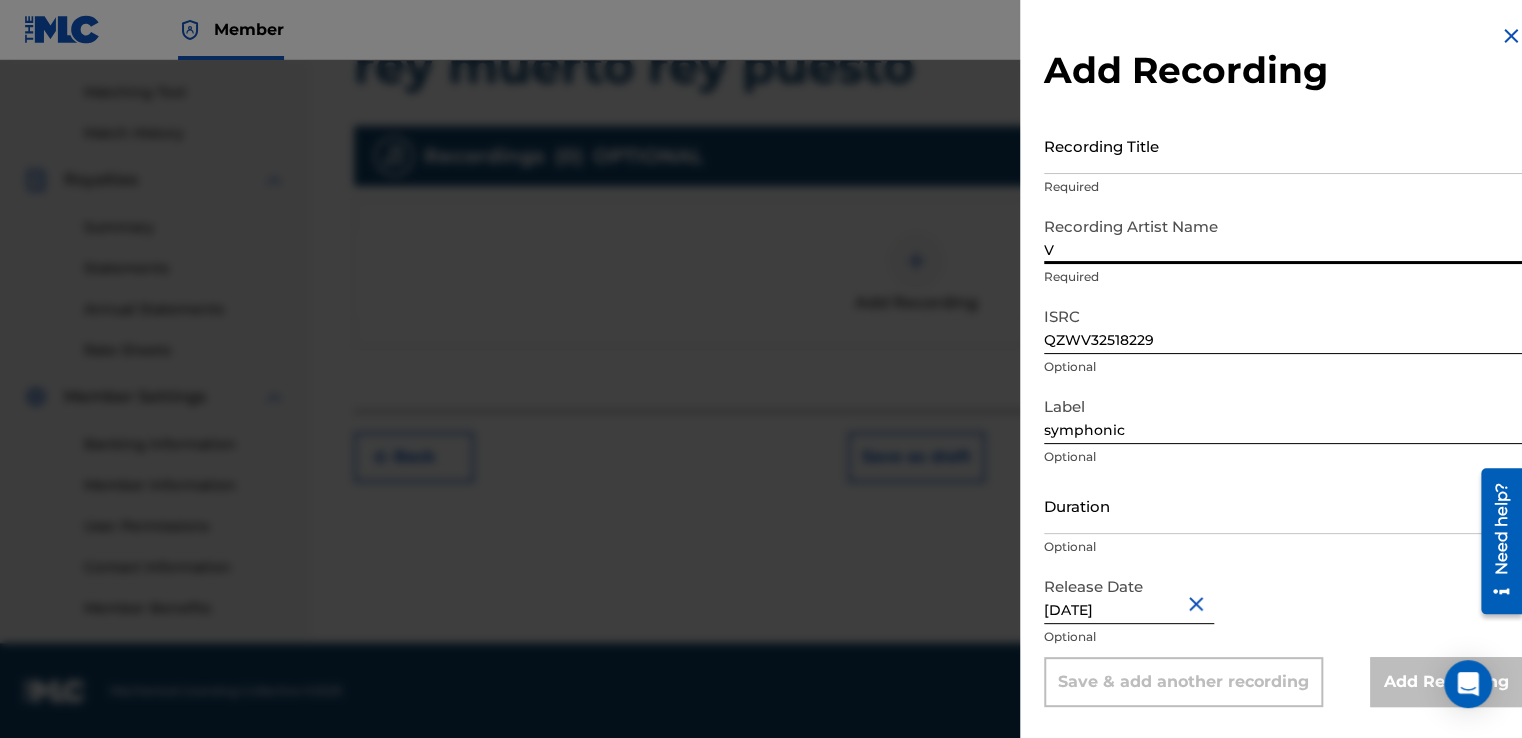 type on "V240" 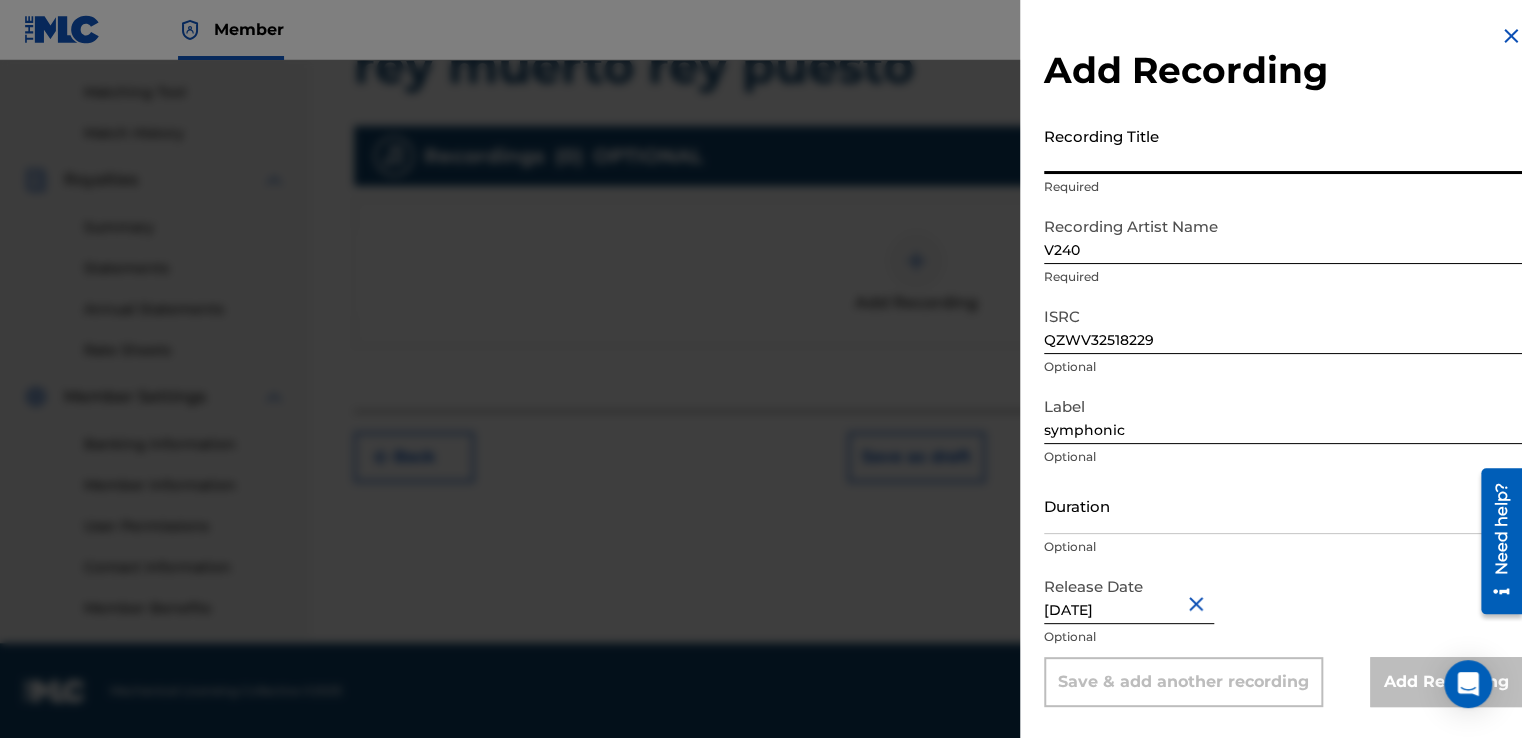 click on "Recording Title" at bounding box center (1283, 145) 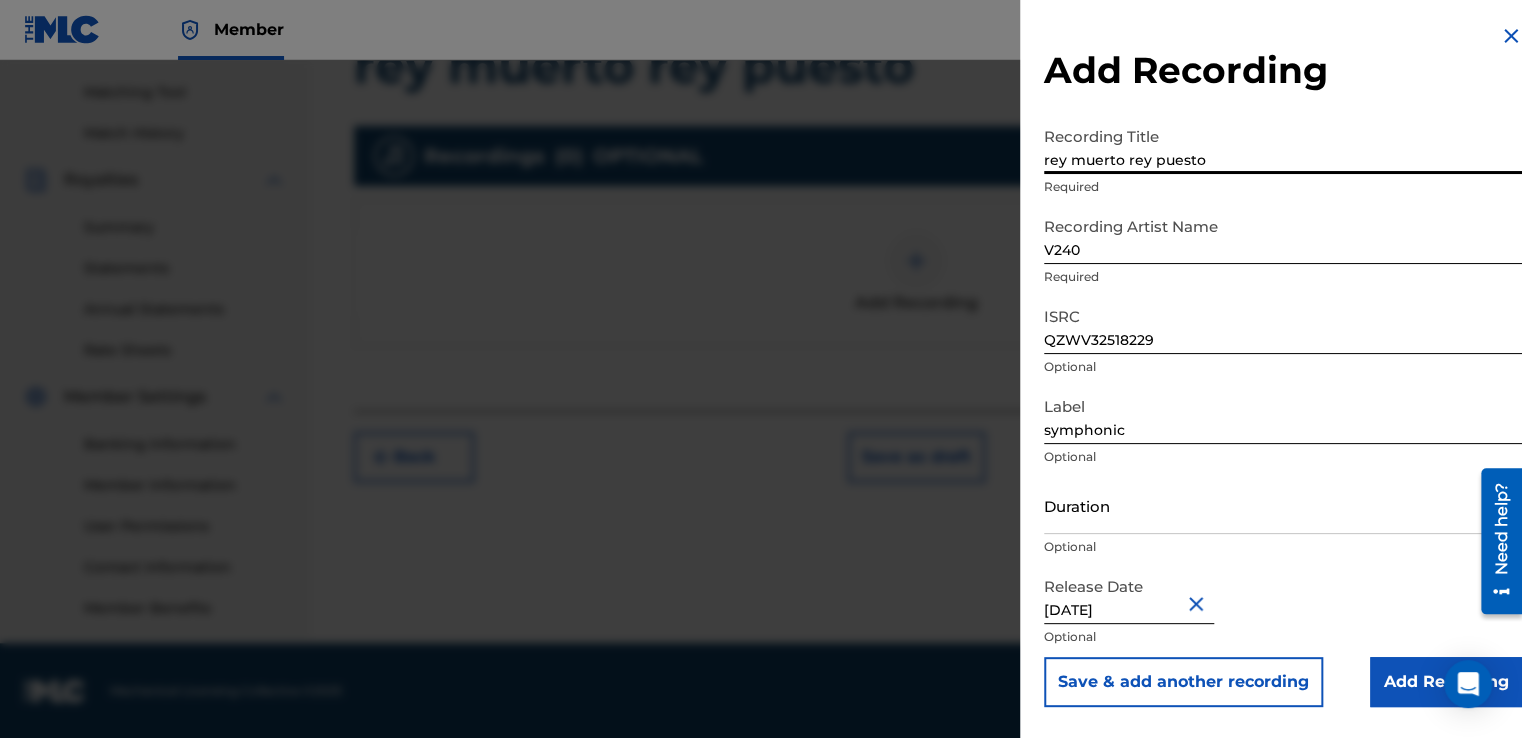 type on "rey muerto rey puesto" 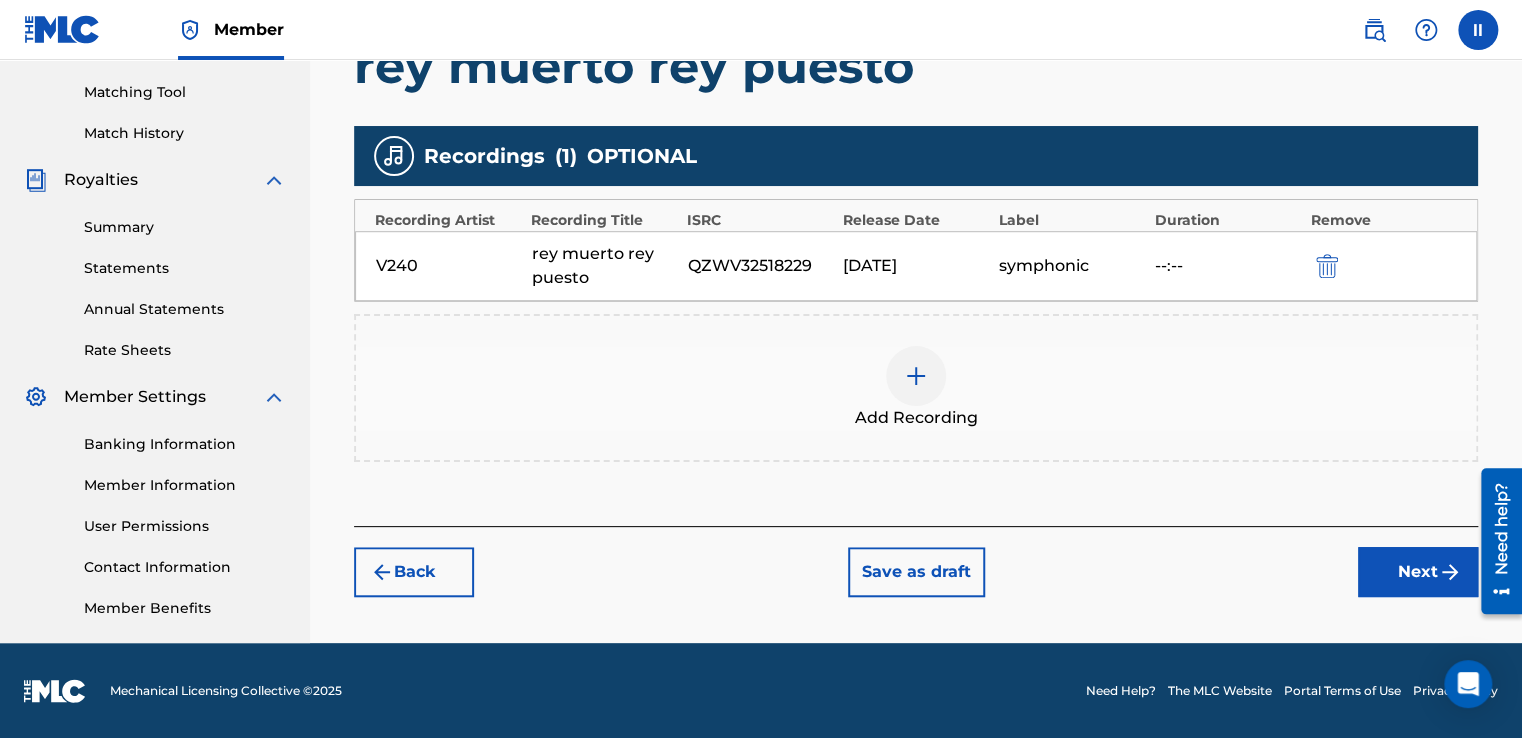 click on "Next" at bounding box center (1418, 572) 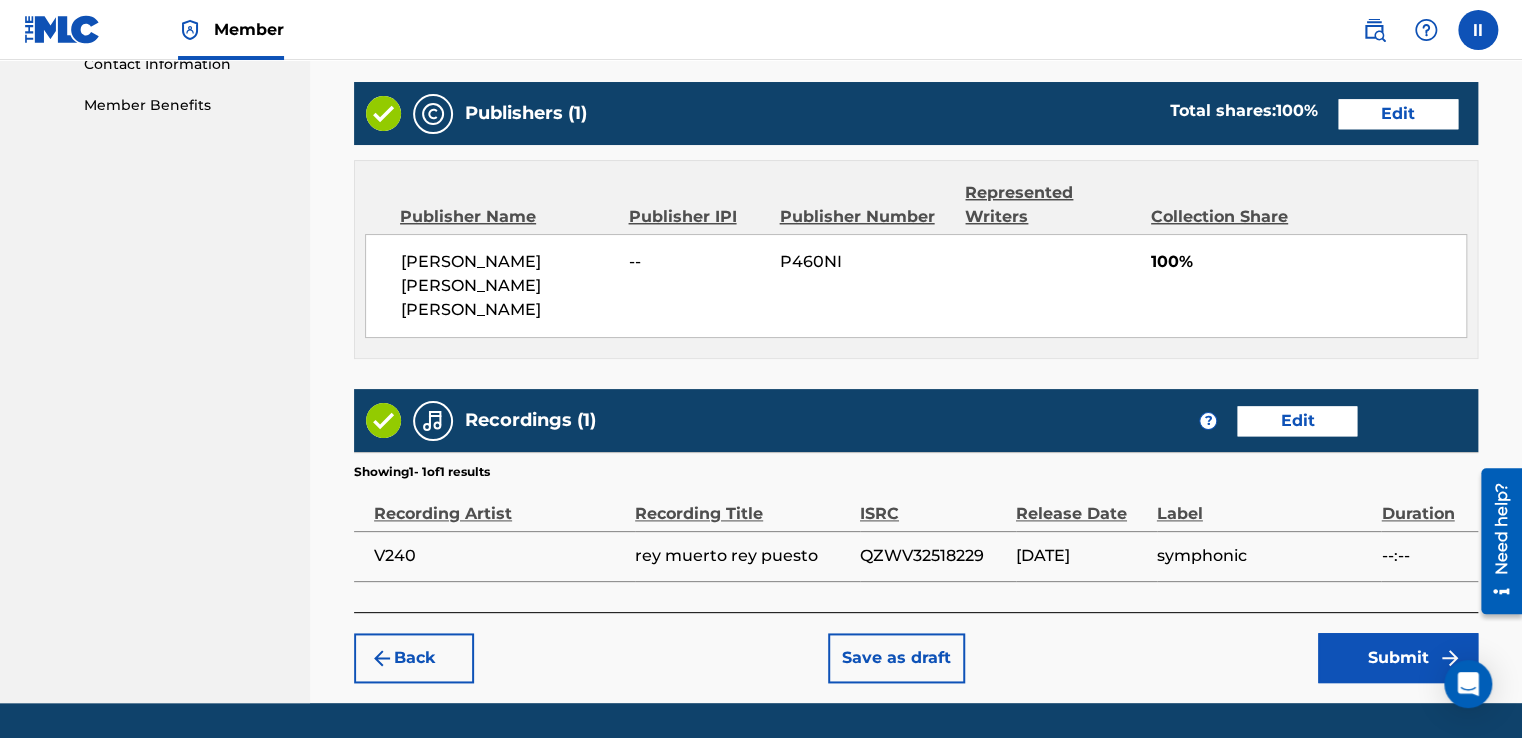 scroll, scrollTop: 1014, scrollLeft: 0, axis: vertical 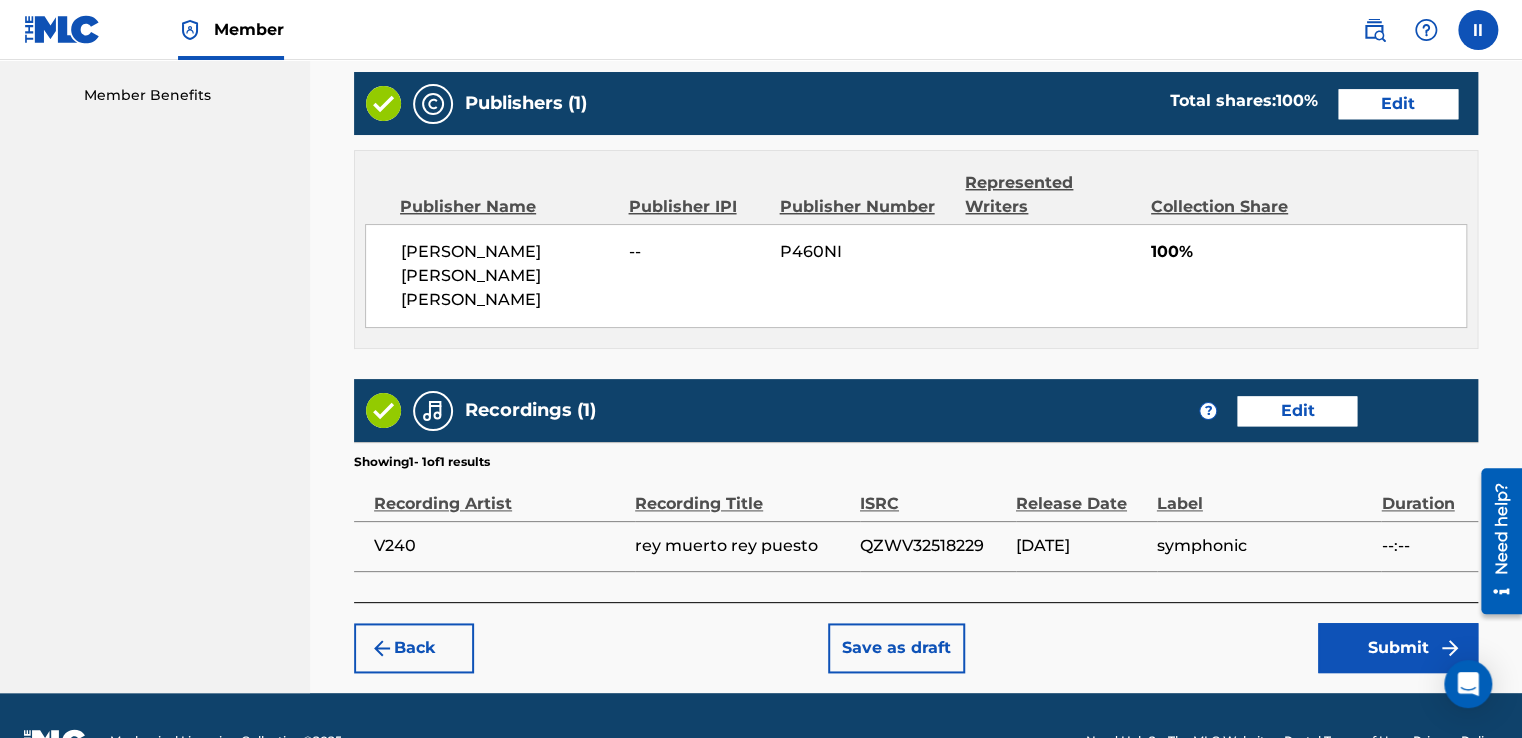 click on "Submit" at bounding box center (1398, 648) 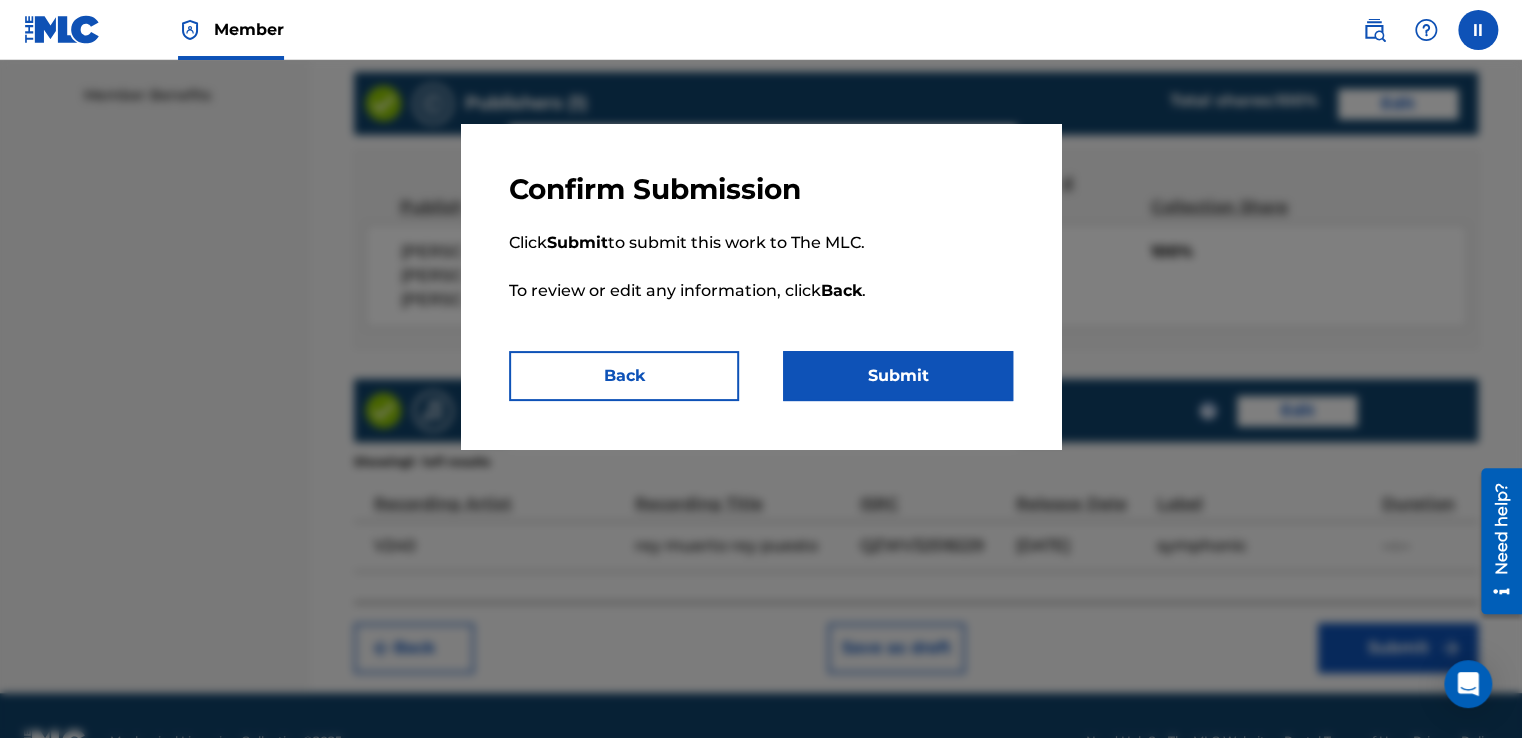click on "Submit" at bounding box center (898, 376) 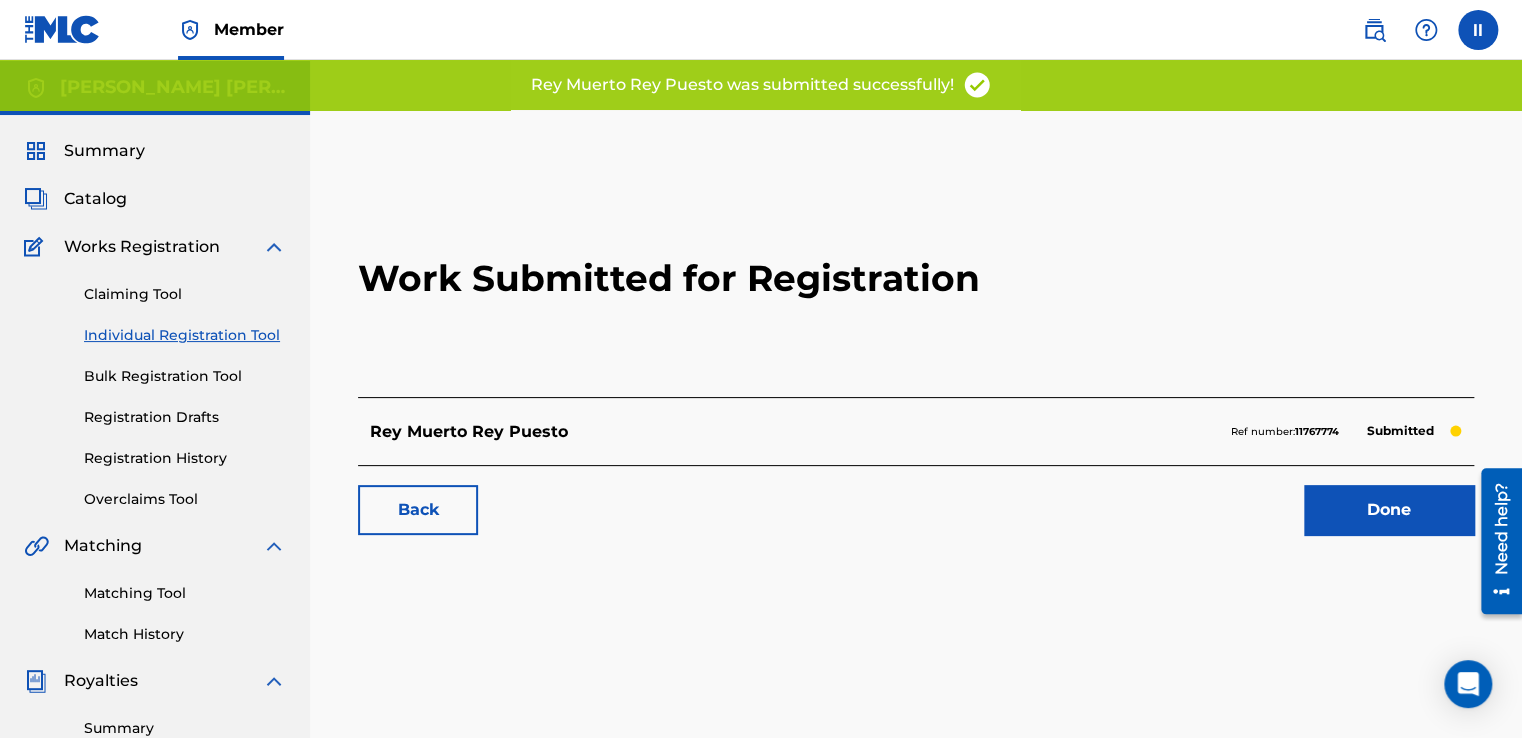click on "Done" at bounding box center [1389, 510] 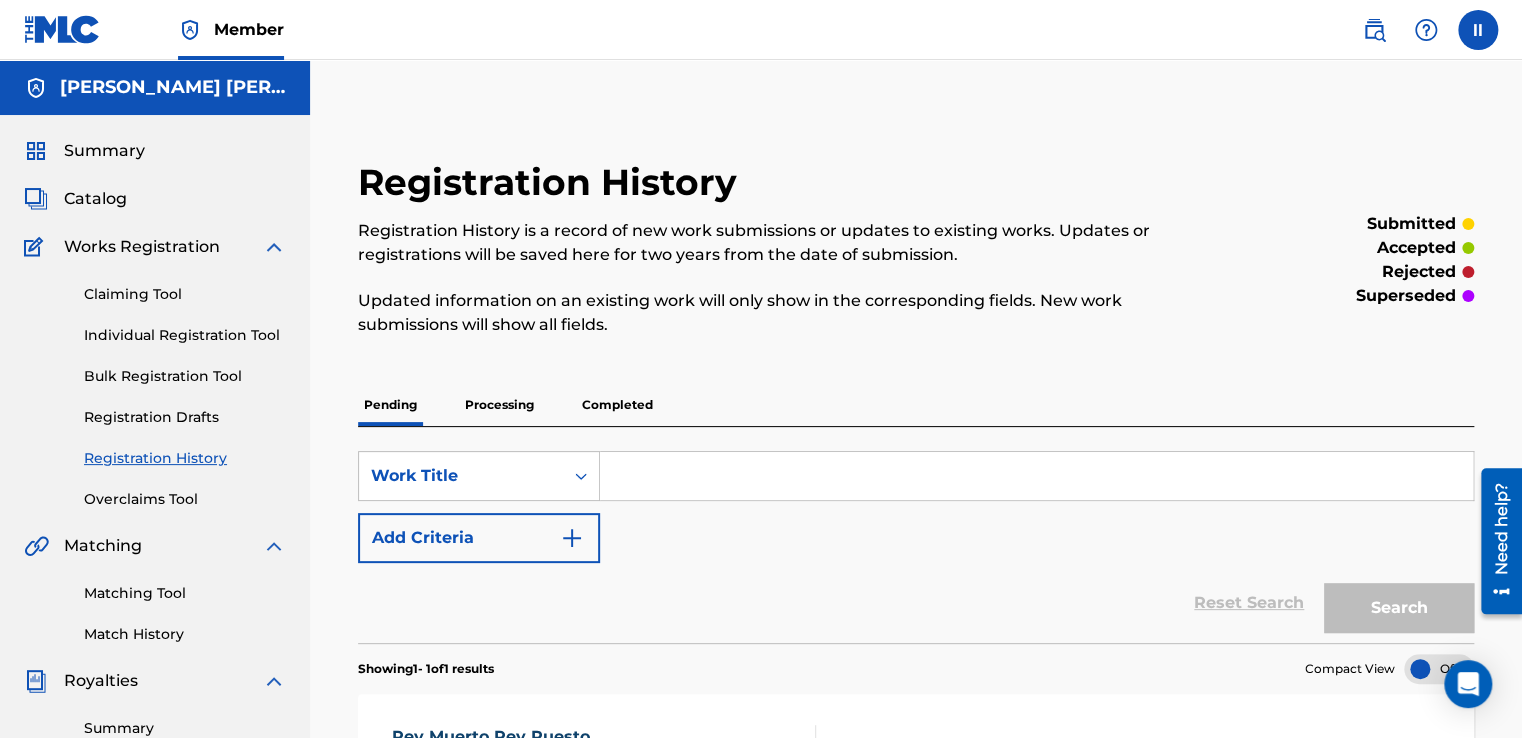 click on "Catalog" at bounding box center [95, 199] 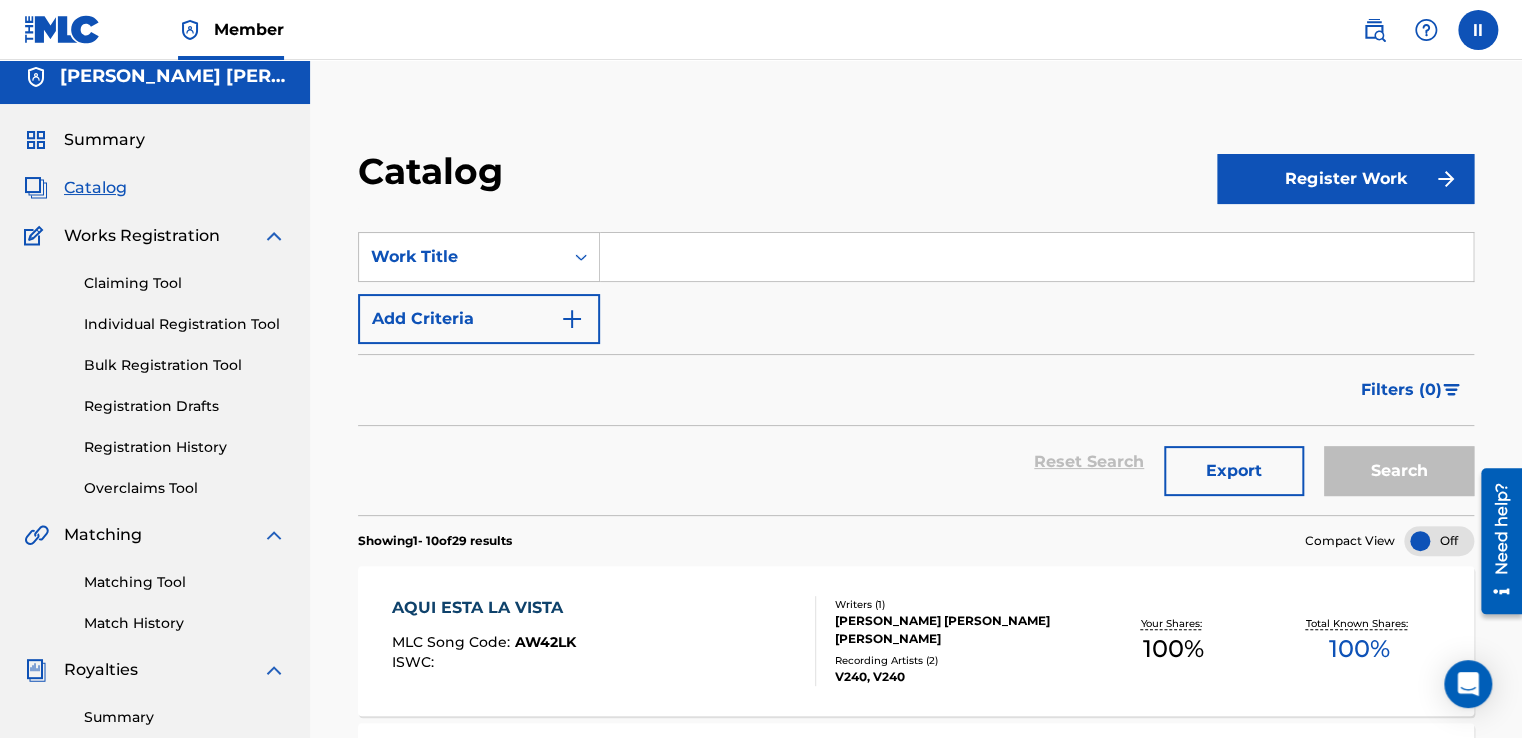 scroll, scrollTop: 0, scrollLeft: 0, axis: both 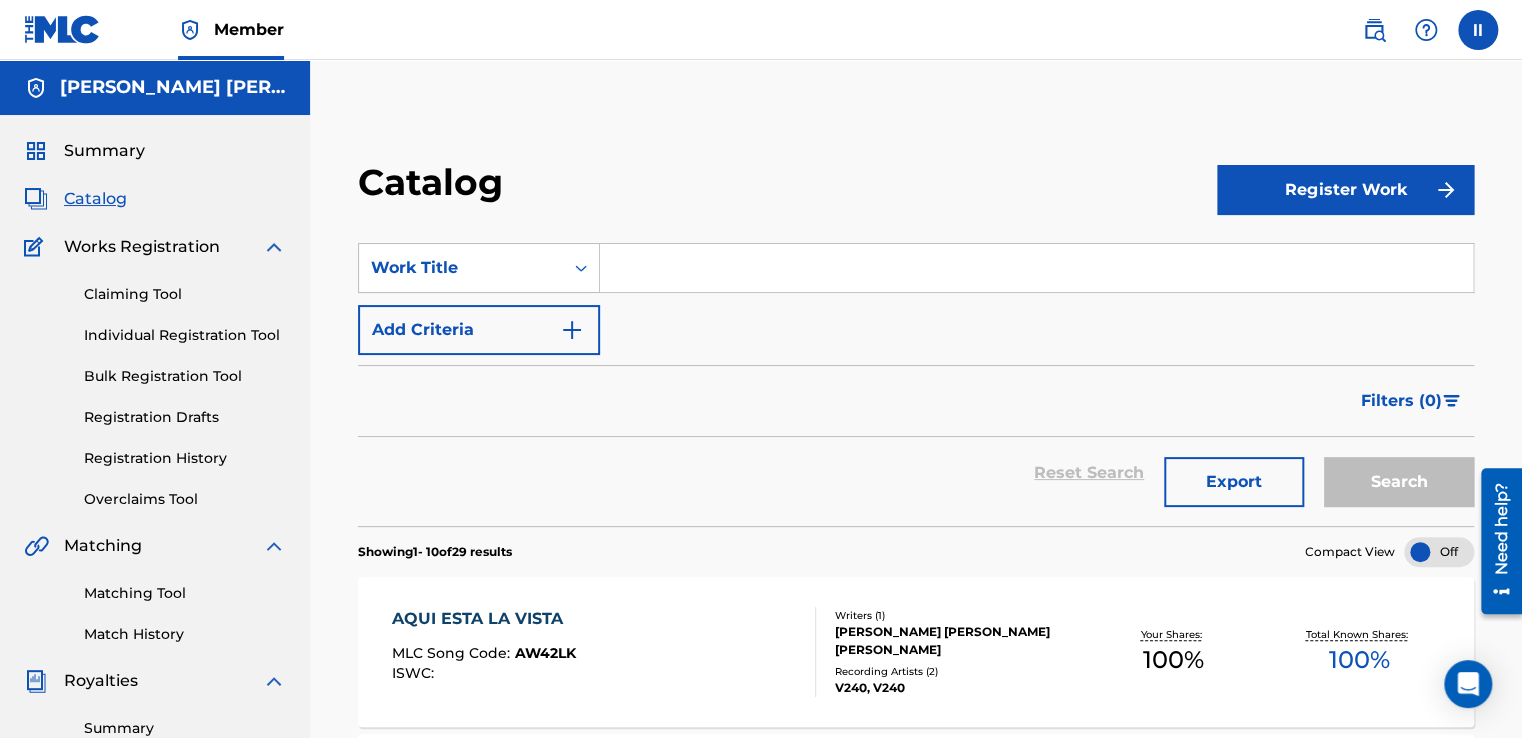 click on "Summary" at bounding box center [104, 151] 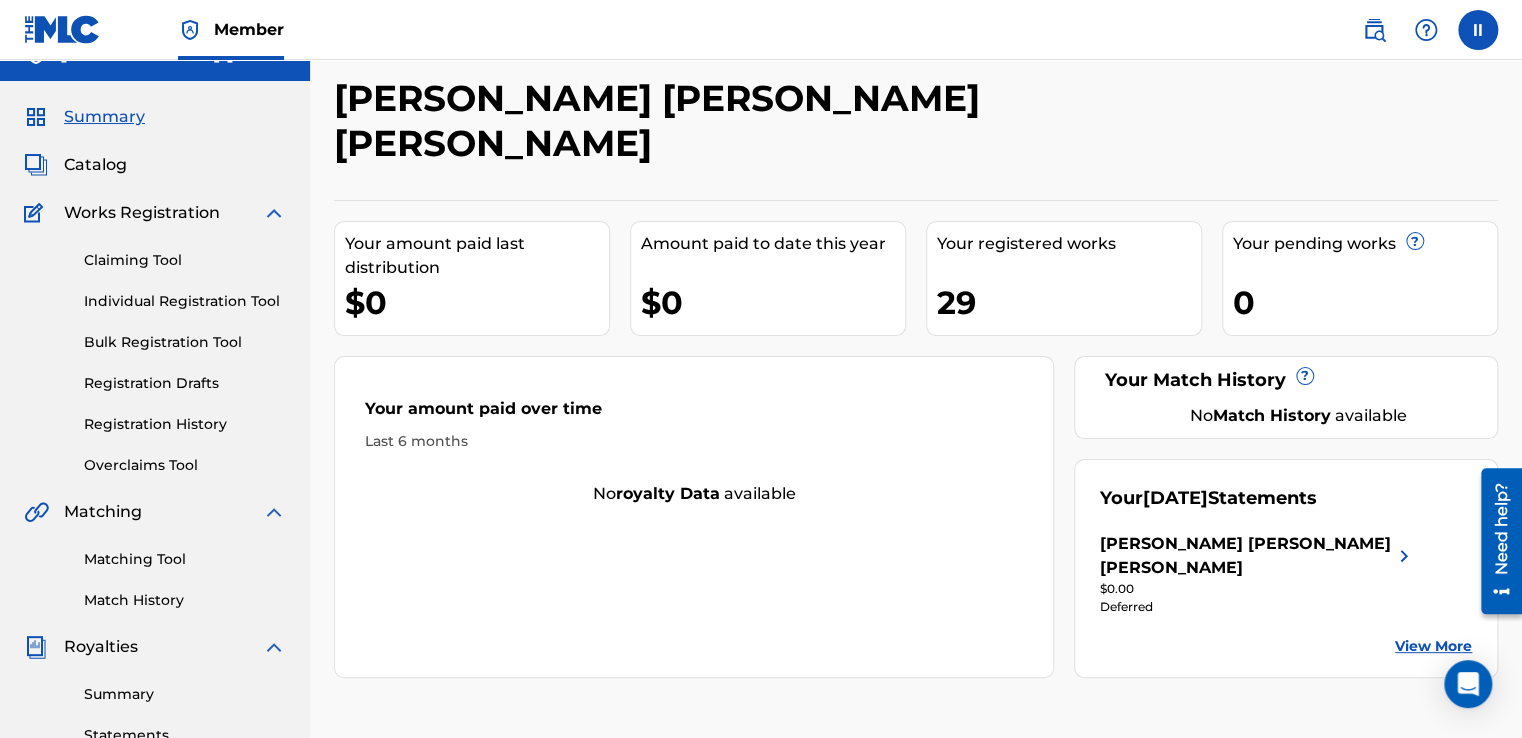 scroll, scrollTop: 0, scrollLeft: 0, axis: both 